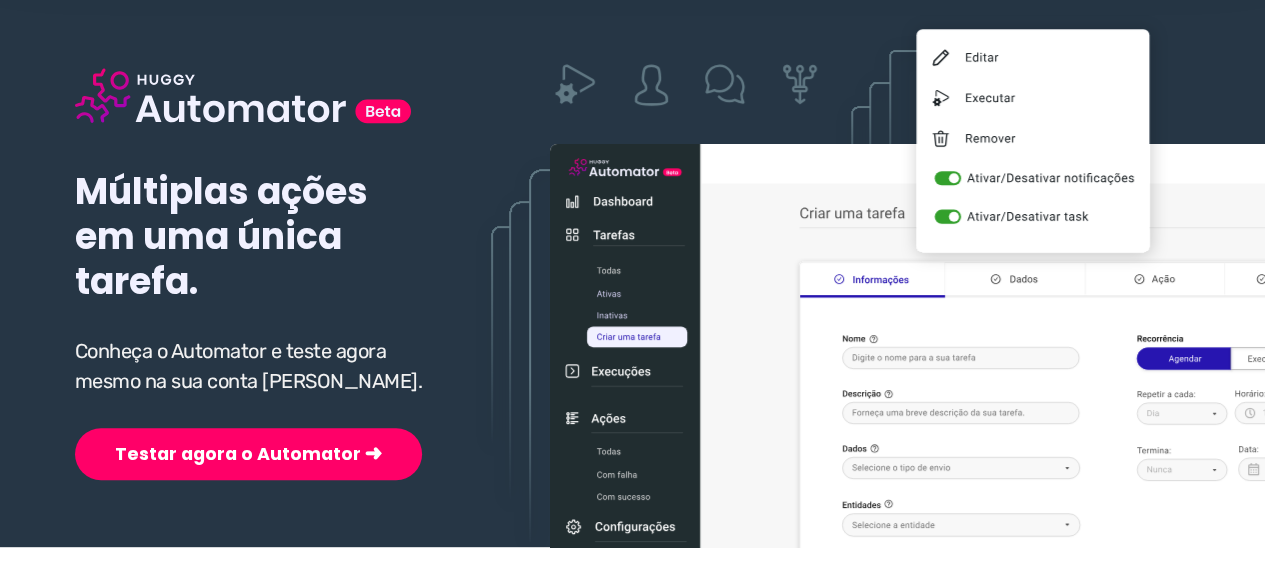 scroll, scrollTop: 200, scrollLeft: 0, axis: vertical 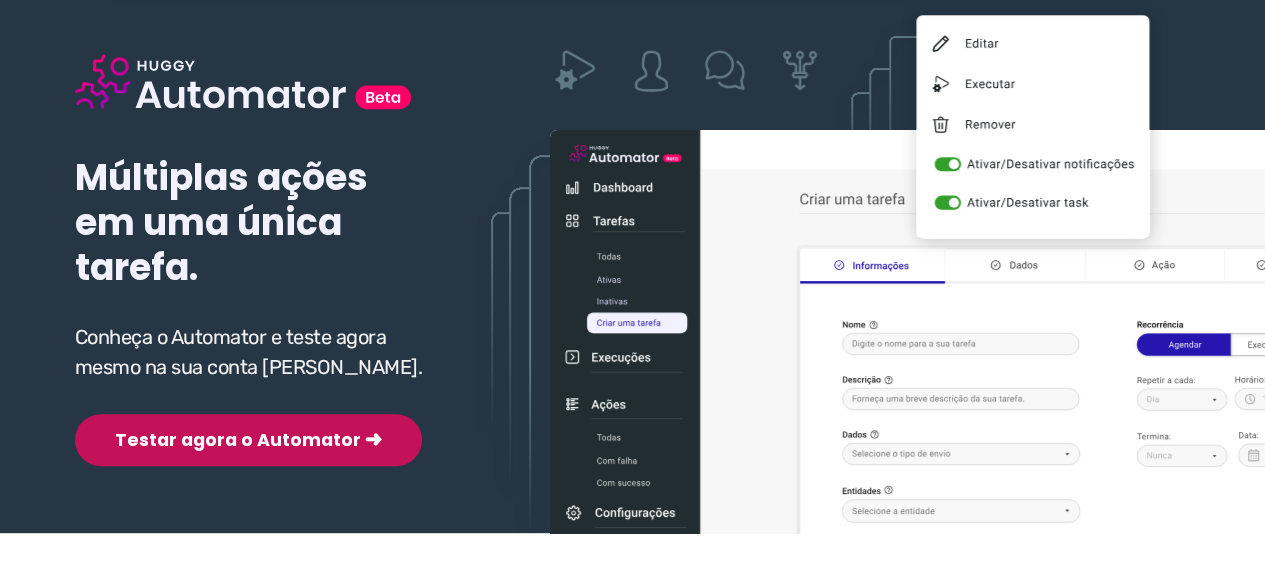 click on "Testar agora o Automator ➜" at bounding box center [248, 440] 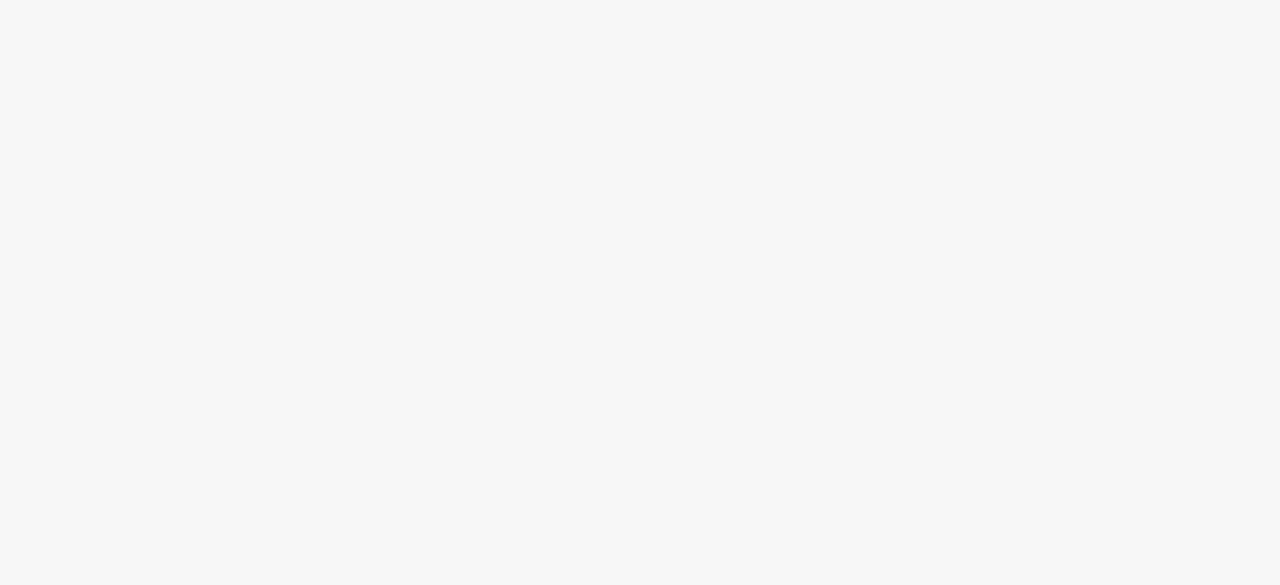 scroll, scrollTop: 0, scrollLeft: 0, axis: both 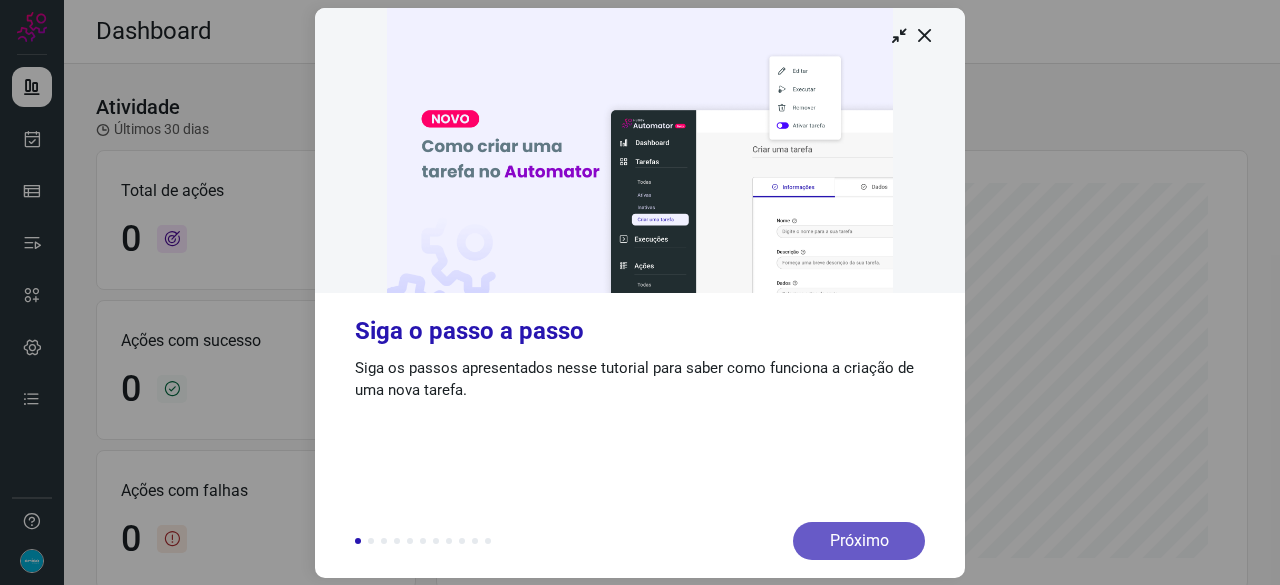 click on "Próximo" at bounding box center [859, 541] 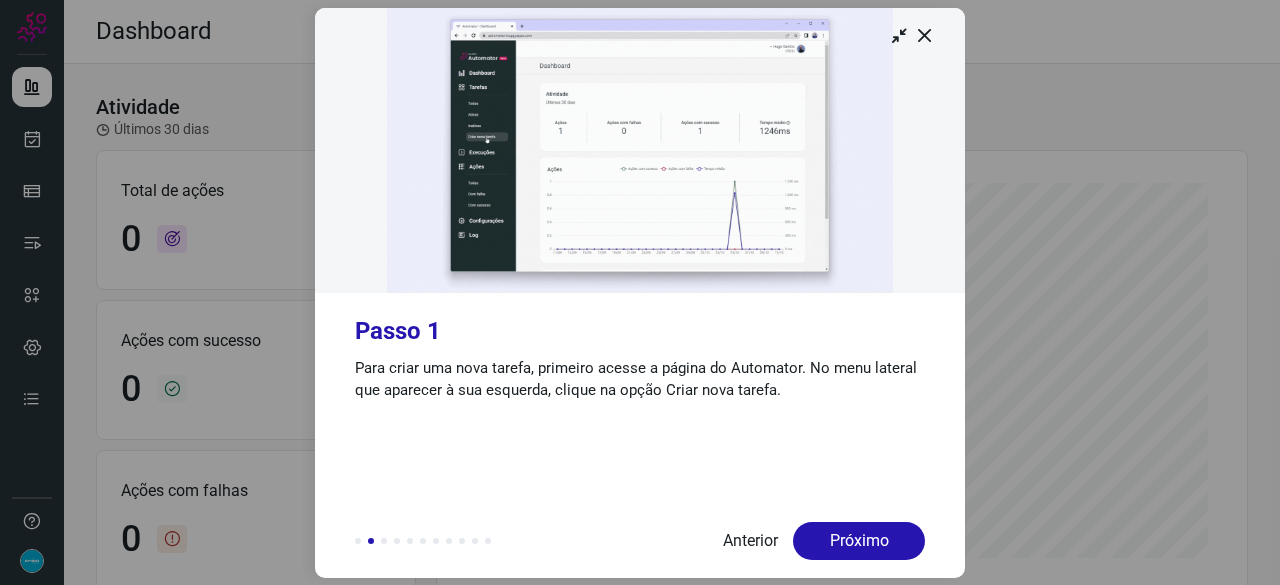 click on "Próximo" at bounding box center (859, 541) 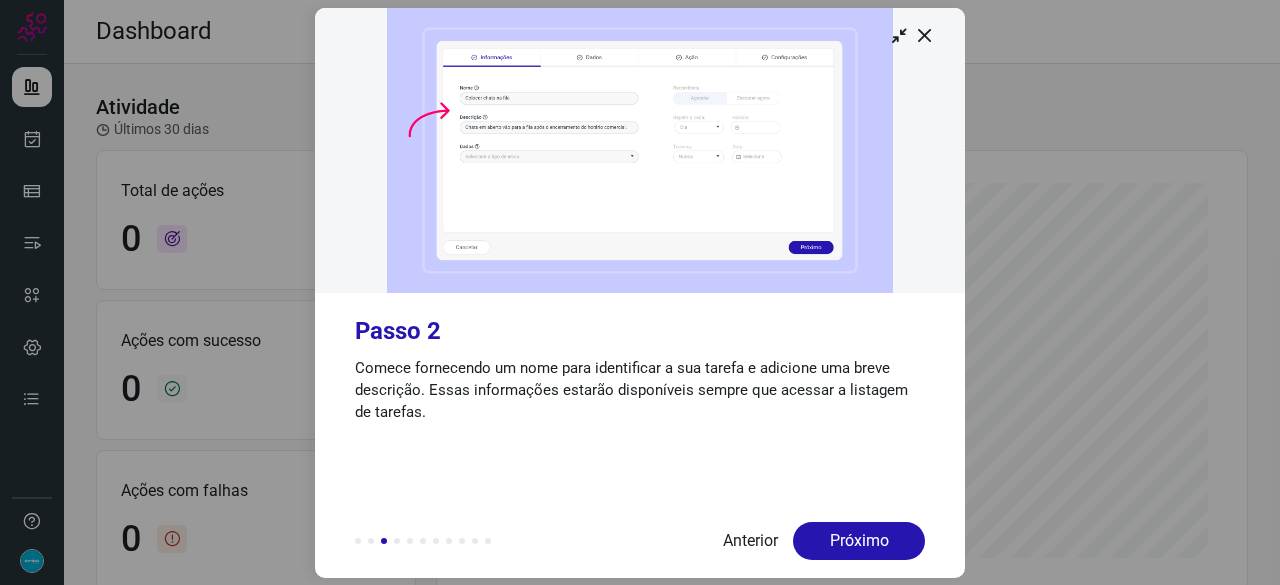 click on "Próximo" at bounding box center [859, 541] 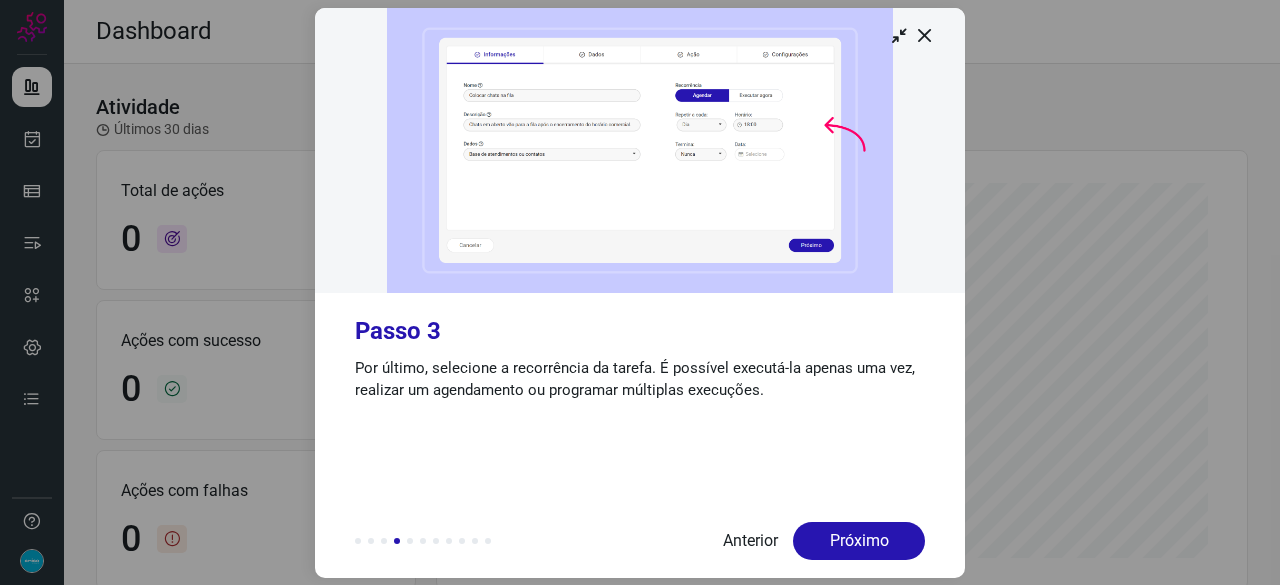 click on "Próximo" at bounding box center (859, 541) 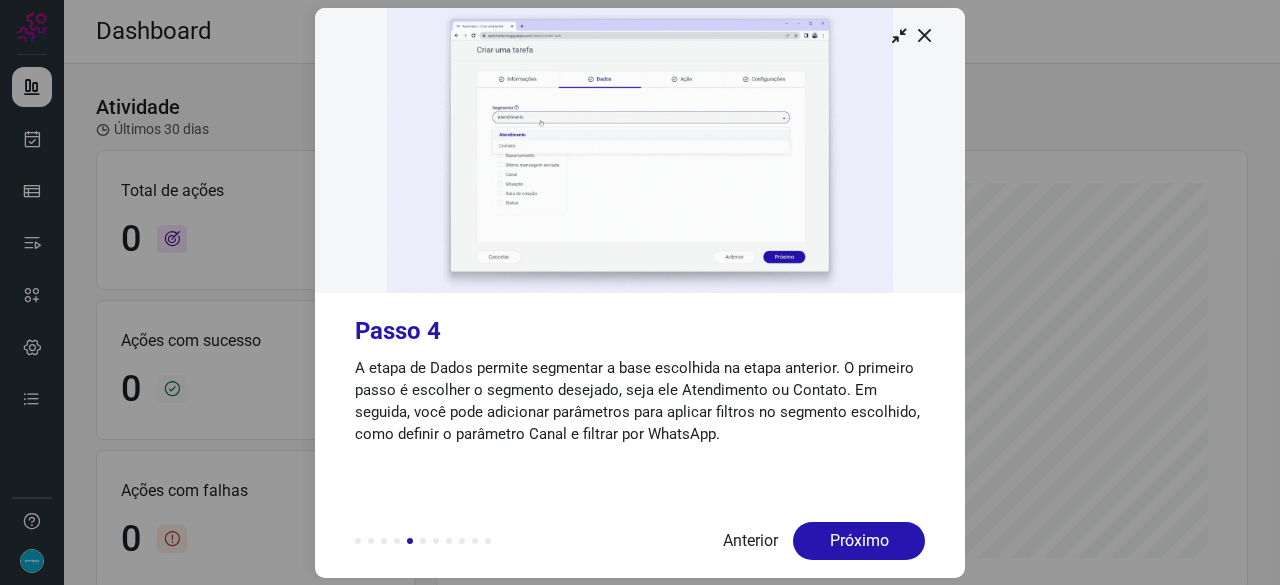 click on "Próximo" at bounding box center [859, 541] 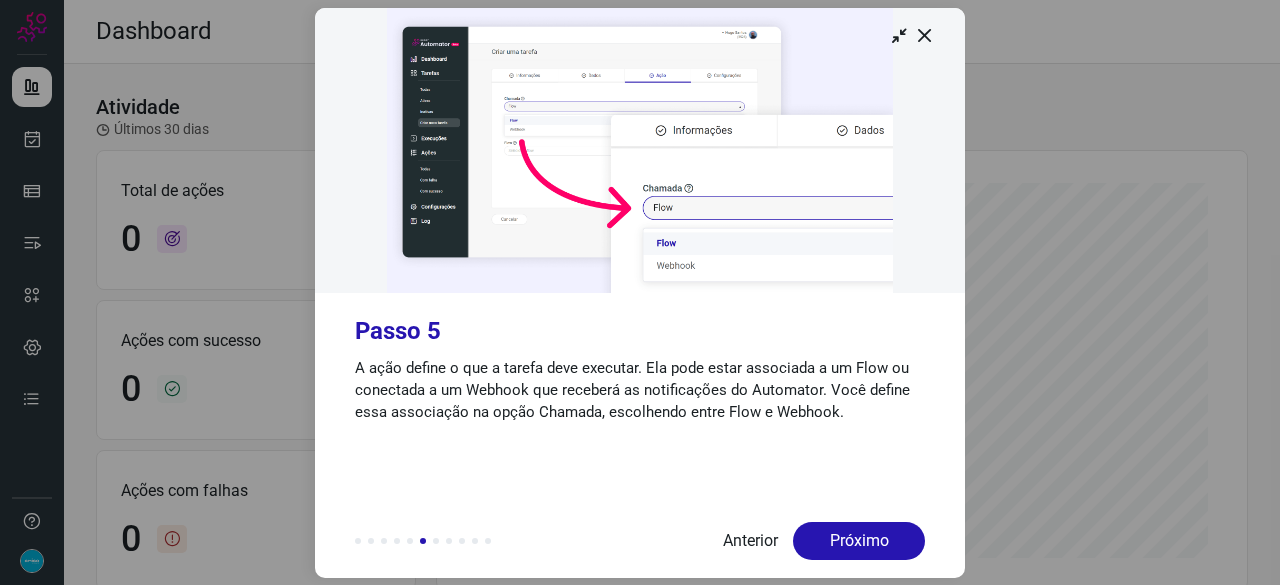 click on "Próximo" at bounding box center (859, 541) 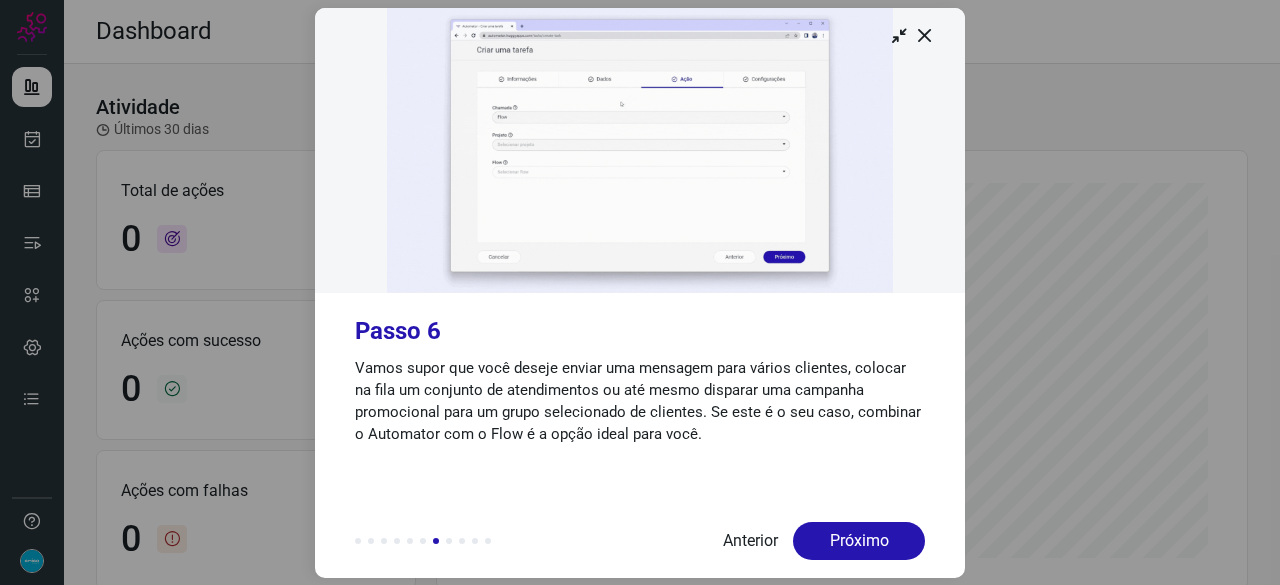 click on "Próximo" at bounding box center (859, 541) 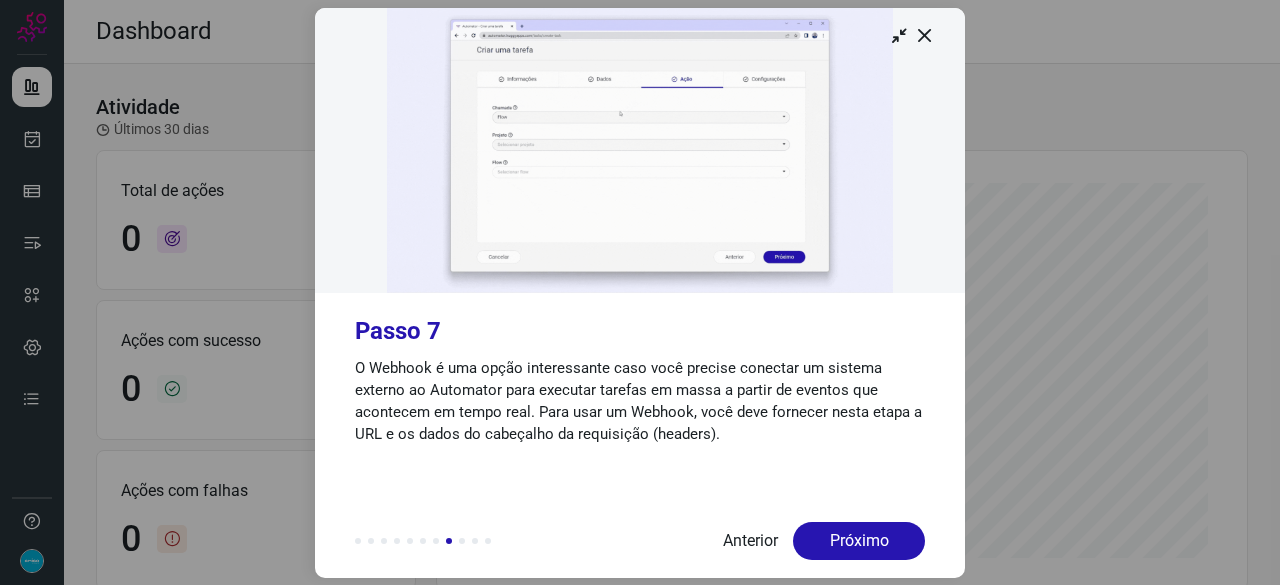 click on "Próximo" at bounding box center (859, 541) 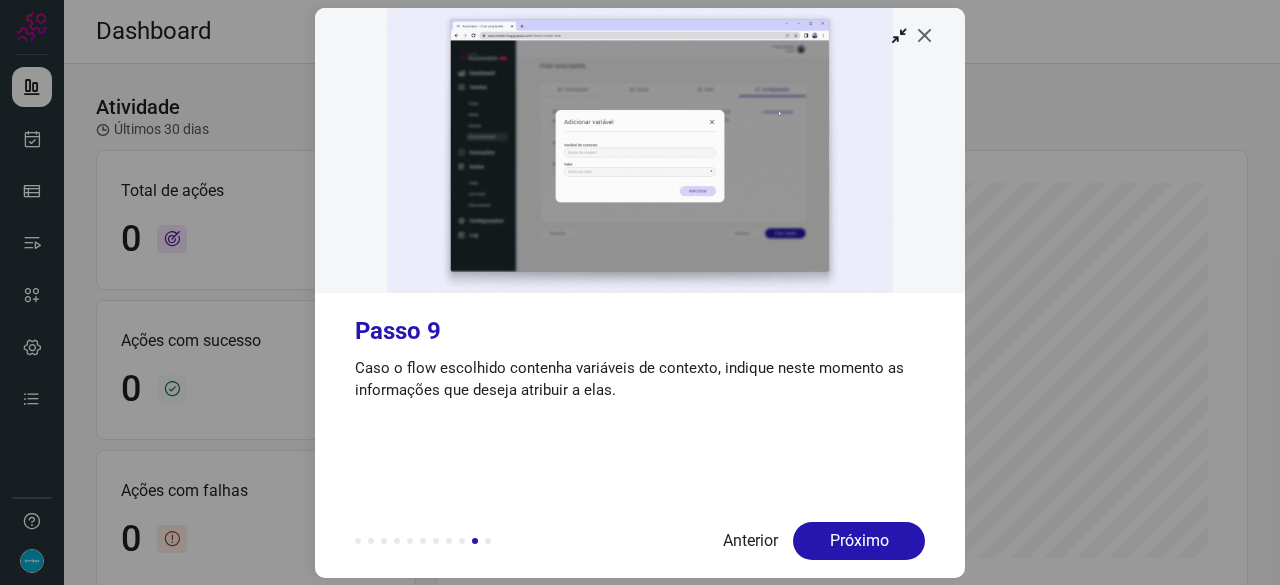 click at bounding box center (925, 35) 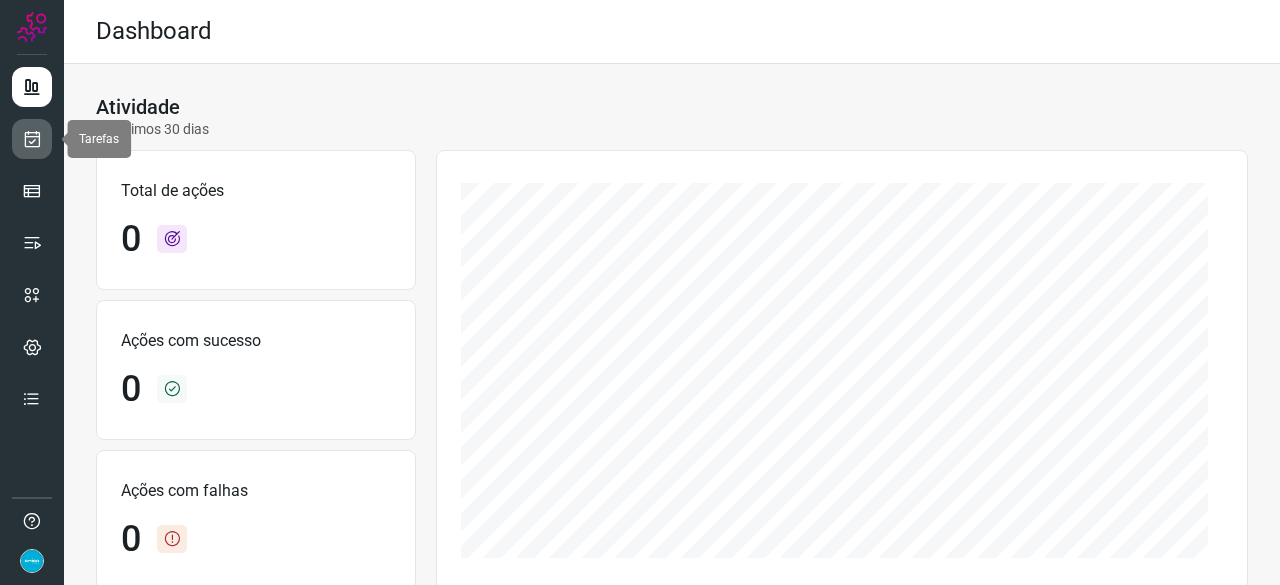 click at bounding box center (32, 139) 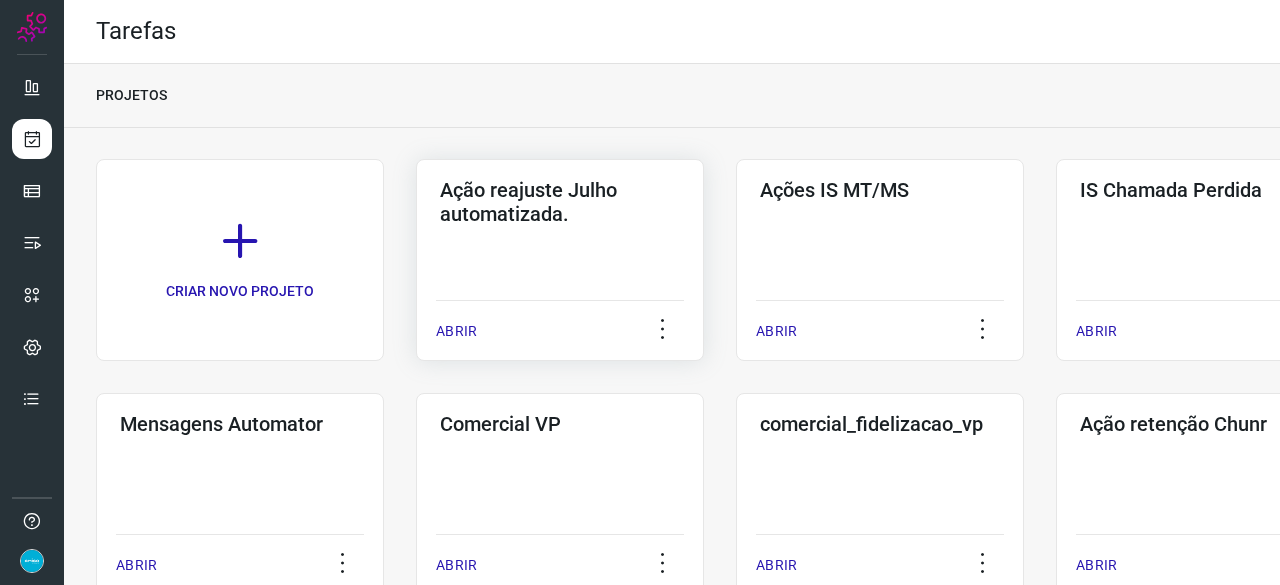 click on "ABRIR" at bounding box center [456, 331] 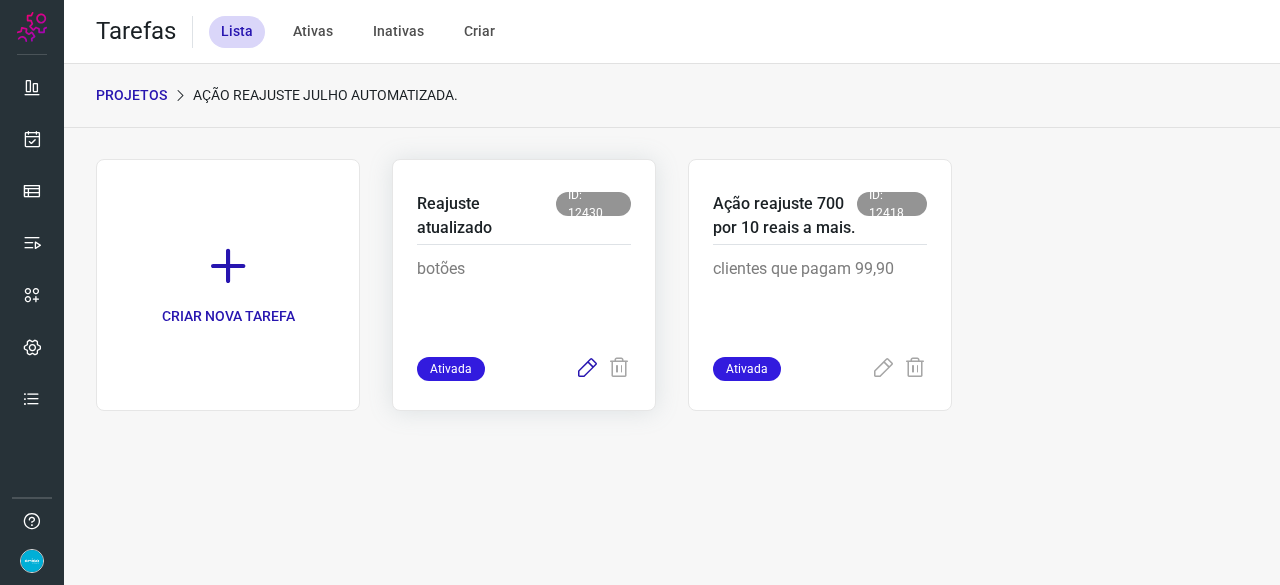 click at bounding box center (587, 369) 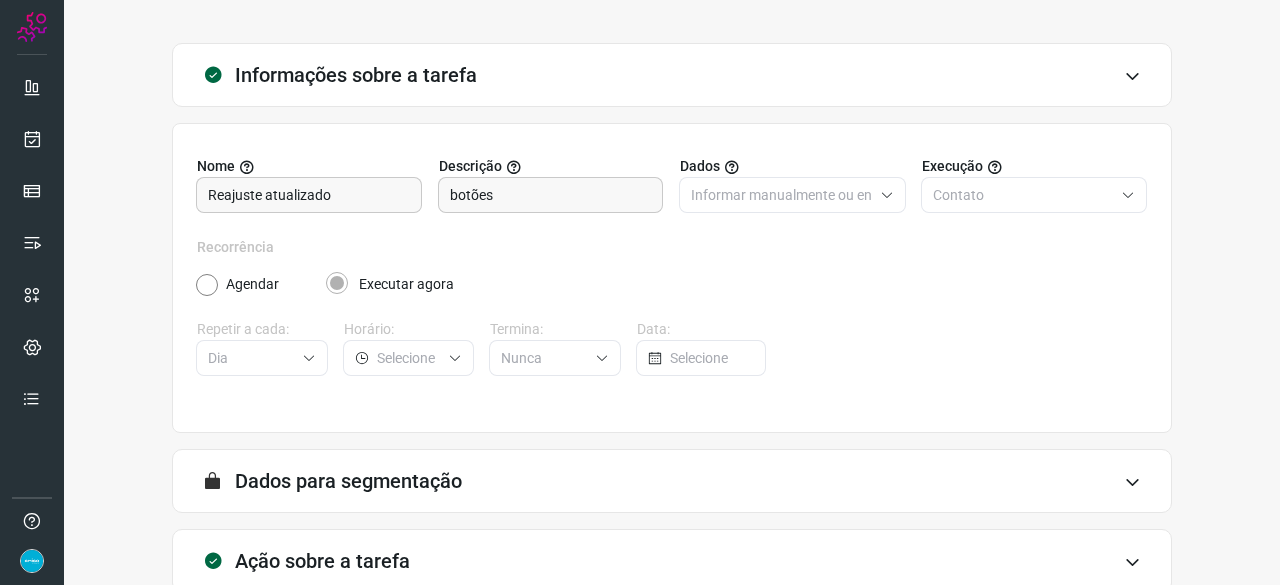 scroll, scrollTop: 195, scrollLeft: 0, axis: vertical 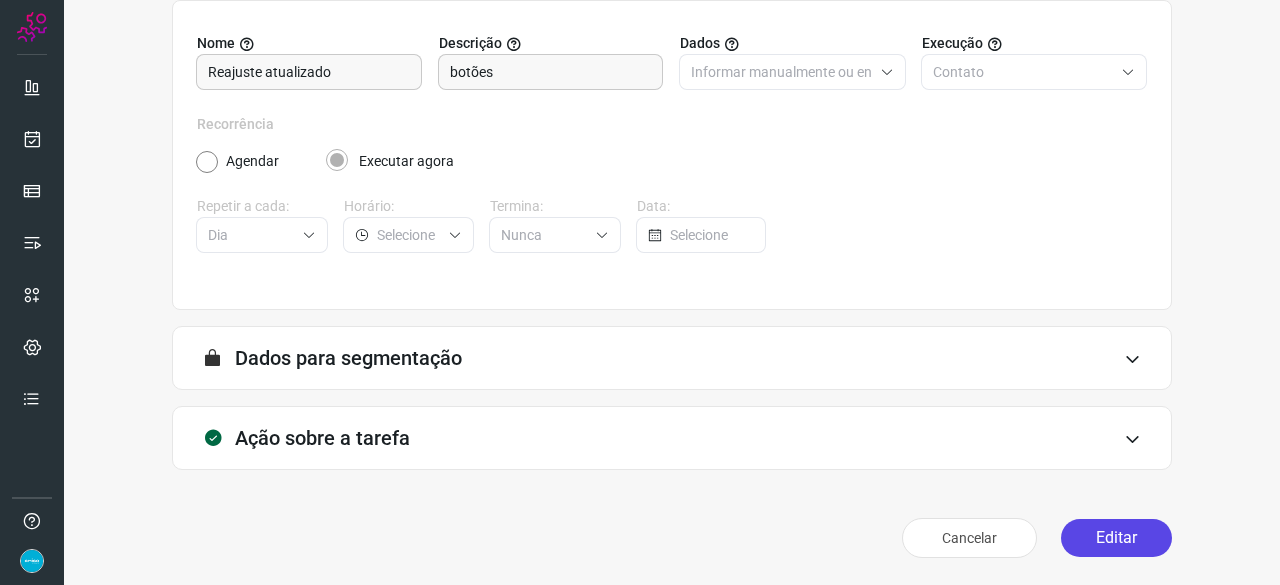 click on "Editar" at bounding box center (1116, 538) 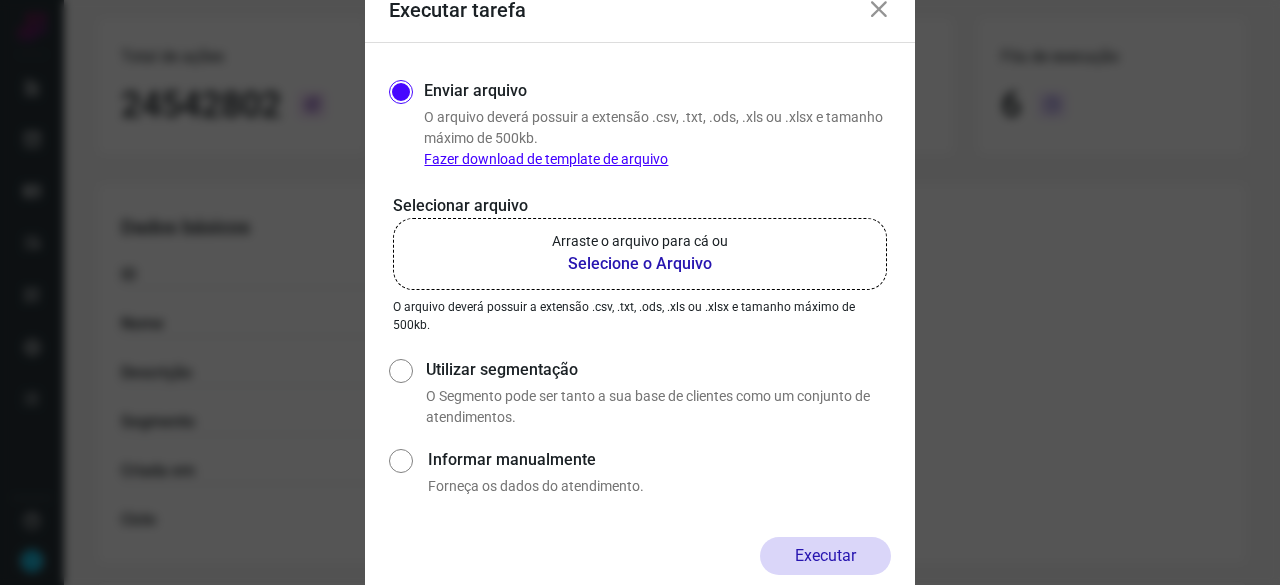 click on "Selecione o Arquivo" at bounding box center (640, 264) 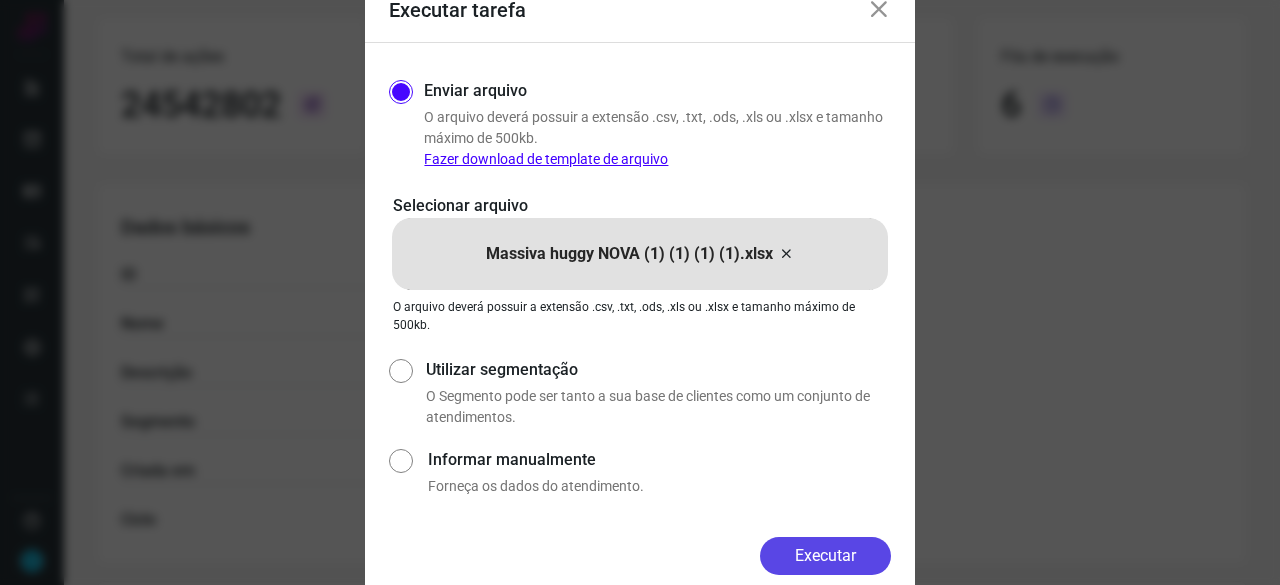 click on "Executar" at bounding box center (825, 556) 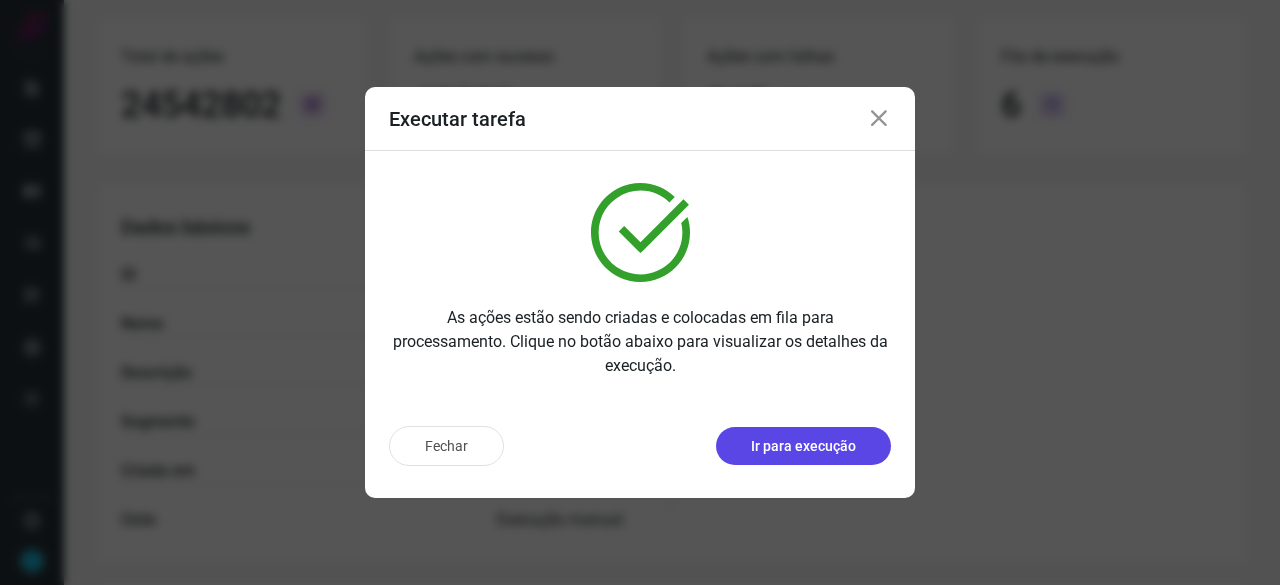 click on "Ir para execução" at bounding box center (803, 446) 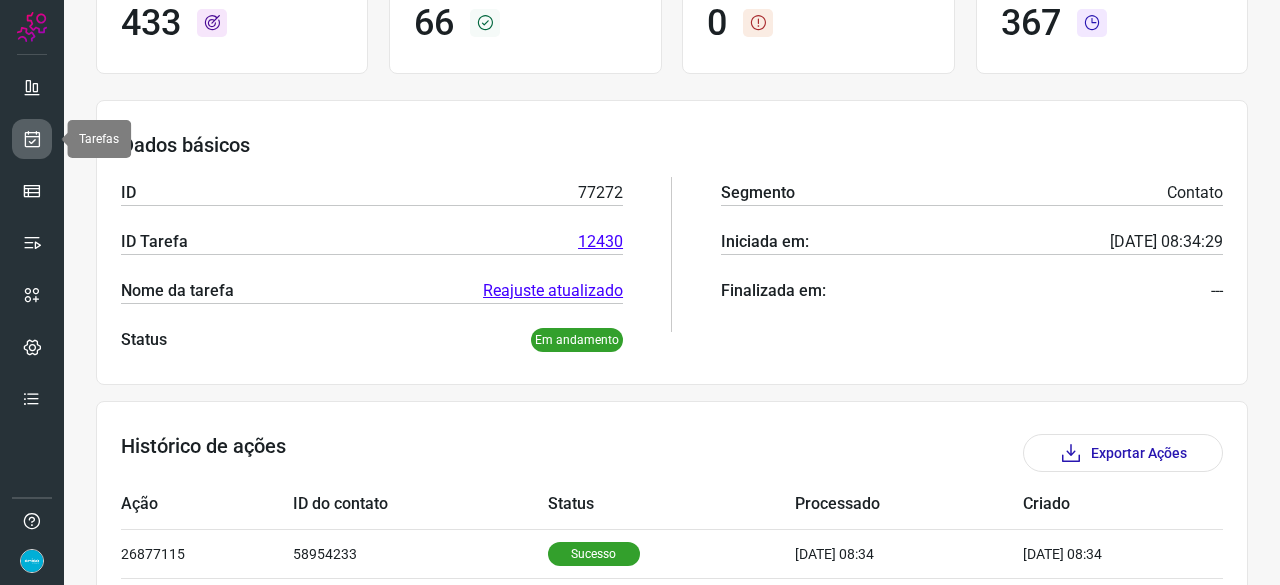 click at bounding box center [32, 139] 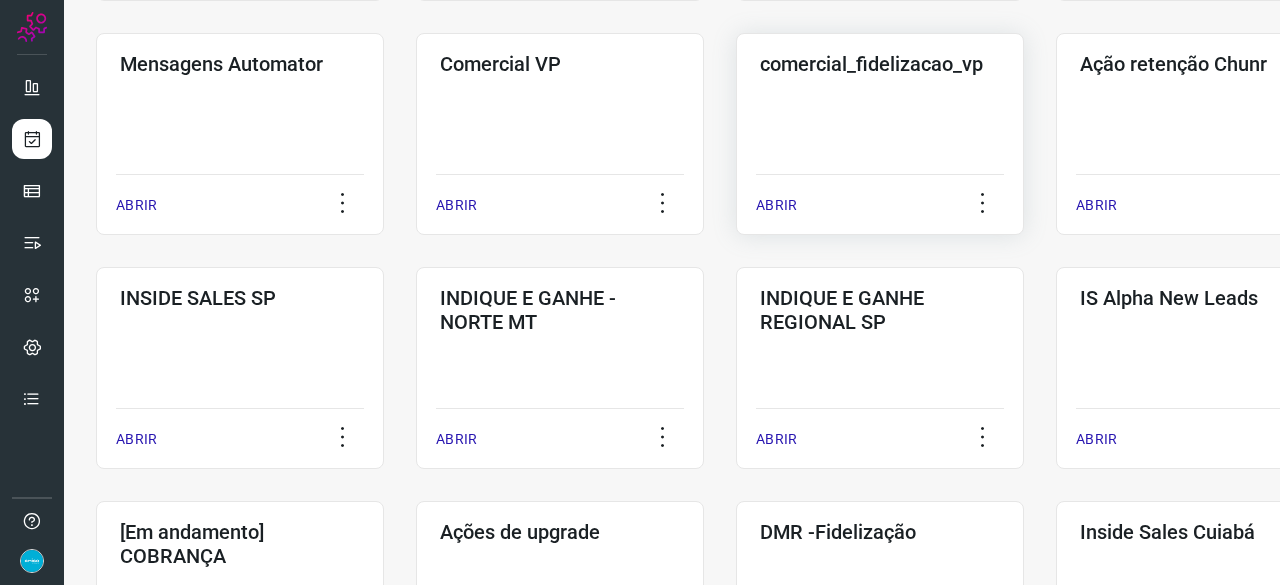 scroll, scrollTop: 160, scrollLeft: 0, axis: vertical 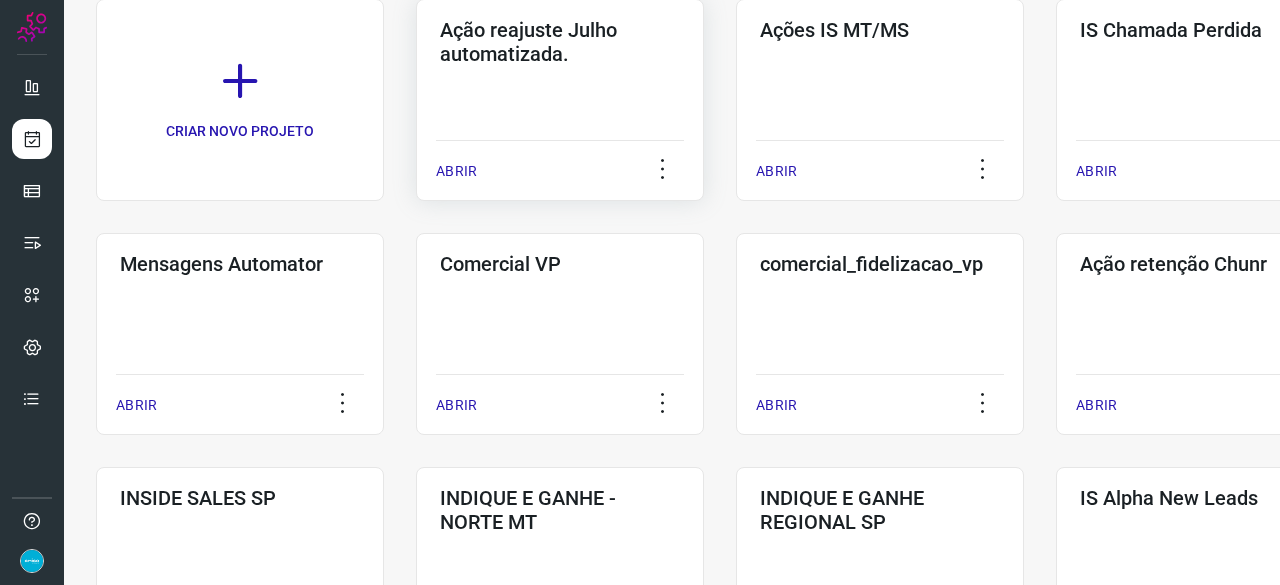 click on "ABRIR" at bounding box center [456, 171] 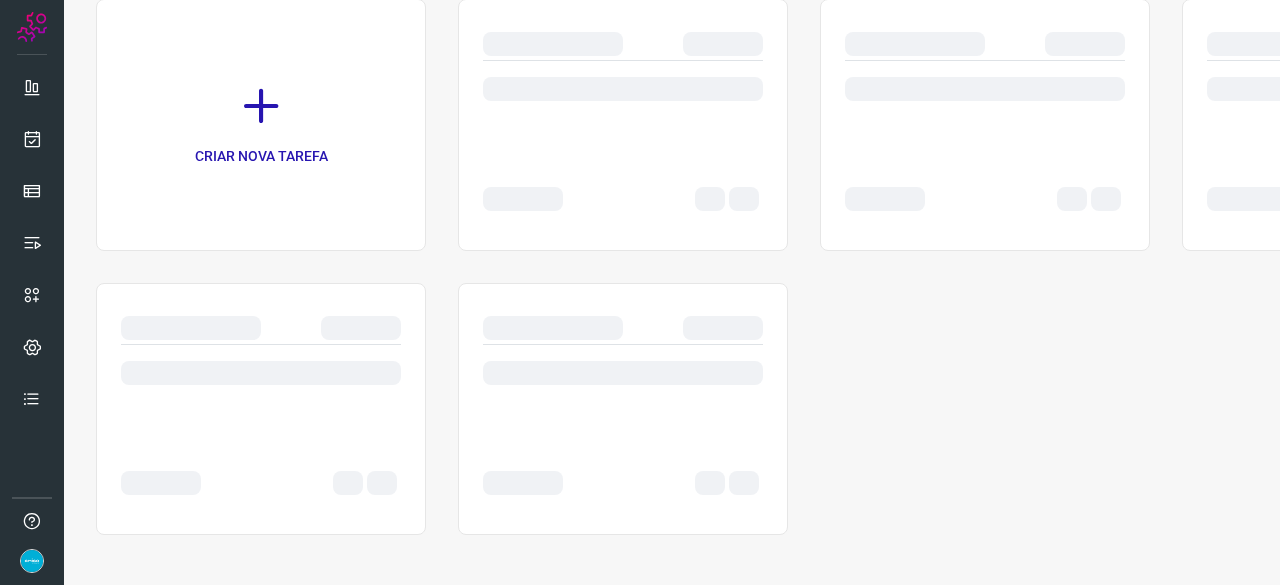 scroll, scrollTop: 0, scrollLeft: 0, axis: both 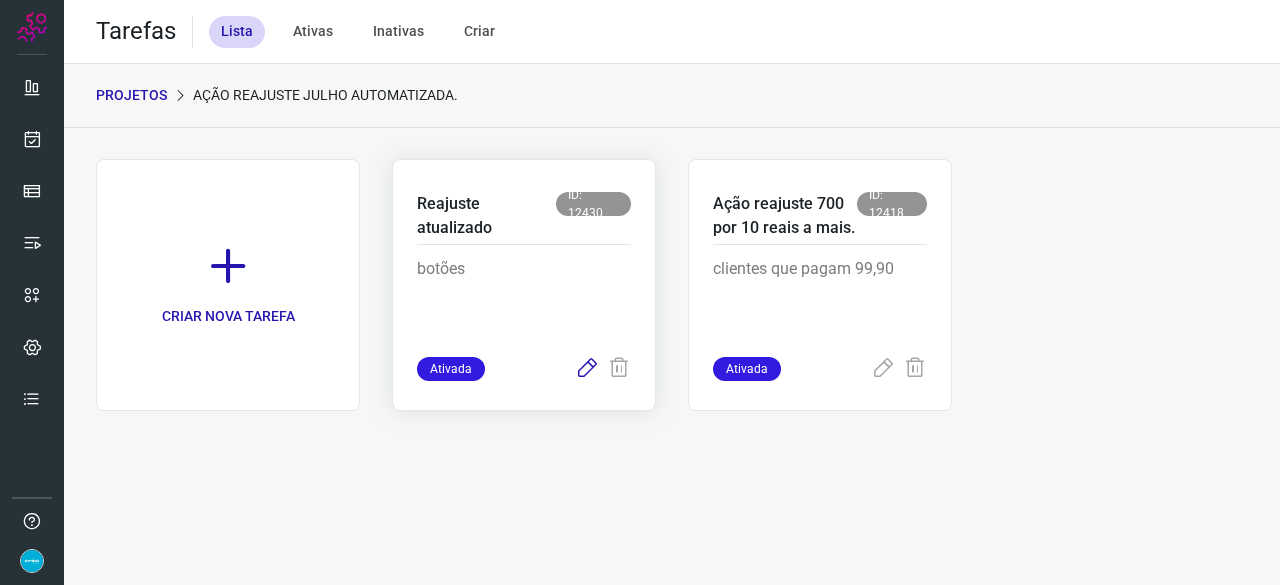 click at bounding box center (587, 369) 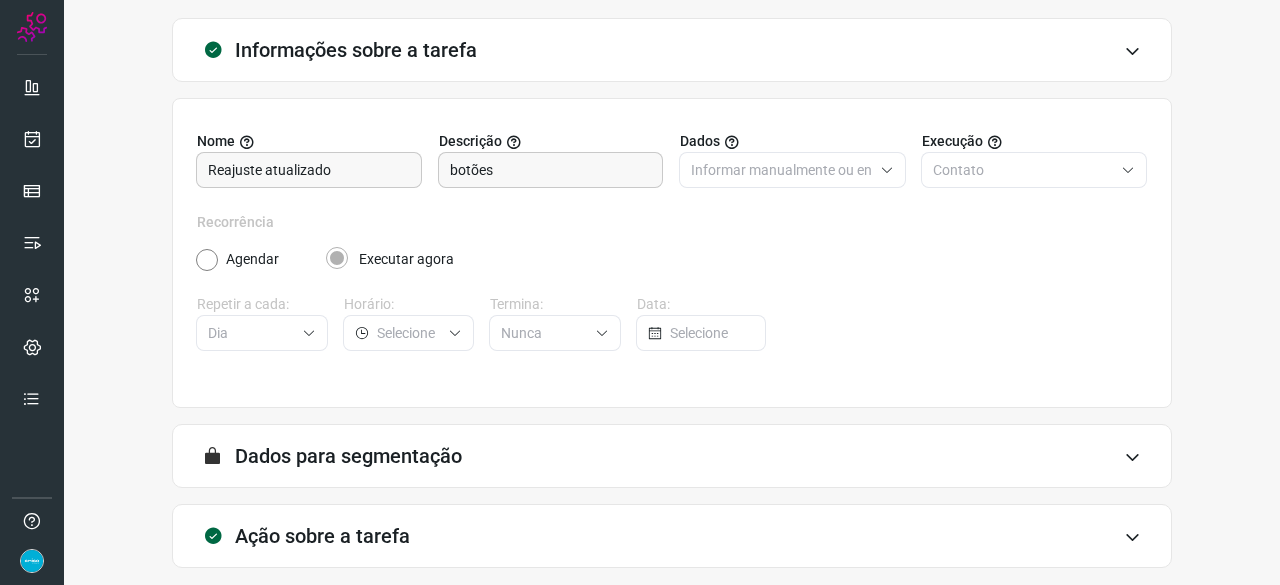 scroll, scrollTop: 195, scrollLeft: 0, axis: vertical 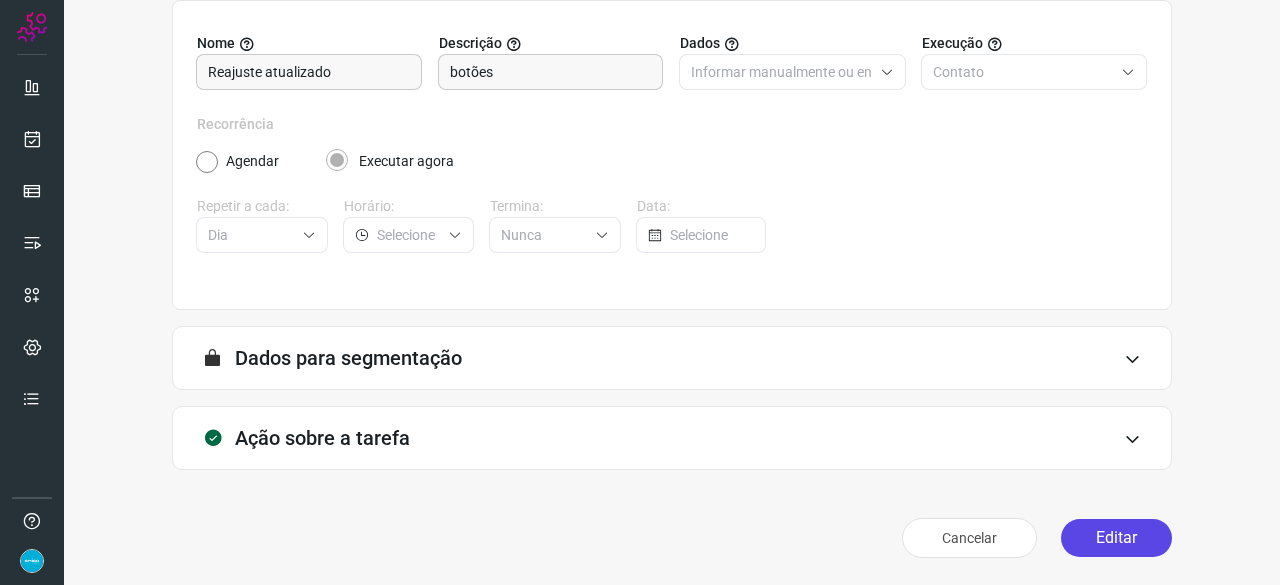 click on "Editar" at bounding box center [1116, 538] 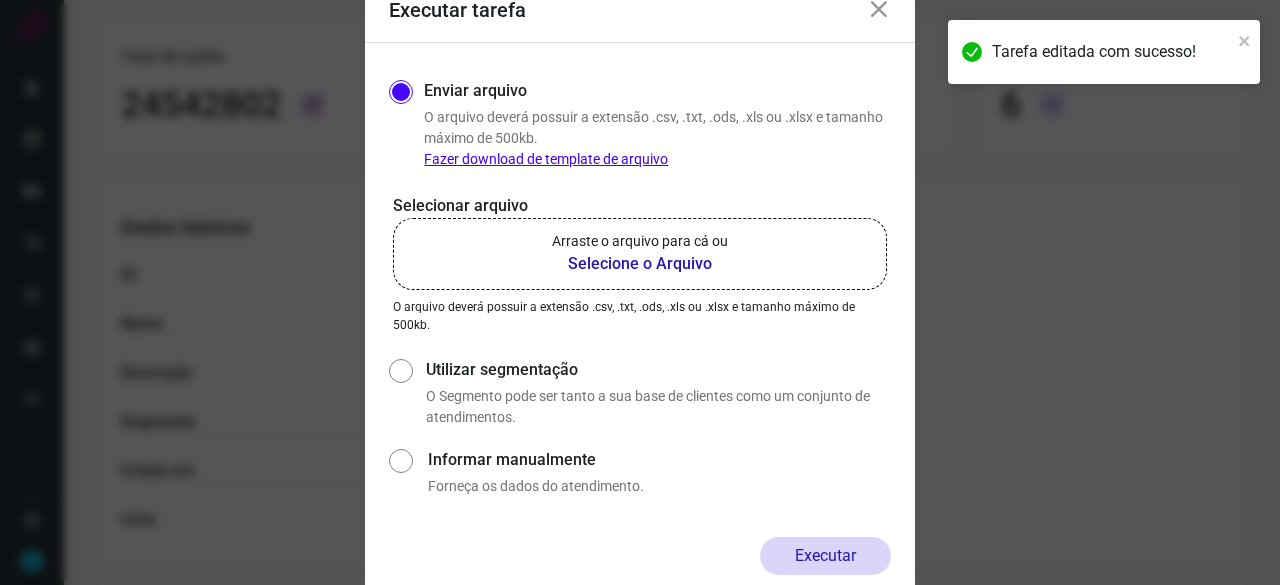 click on "Selecione o Arquivo" at bounding box center (640, 264) 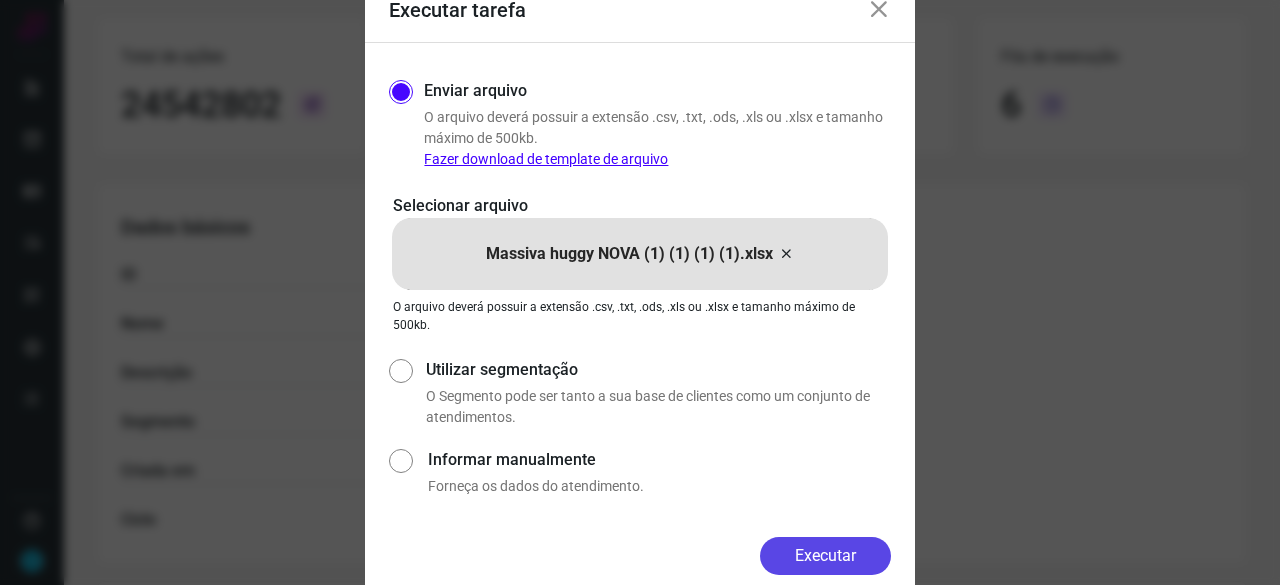 click on "Executar" at bounding box center (825, 556) 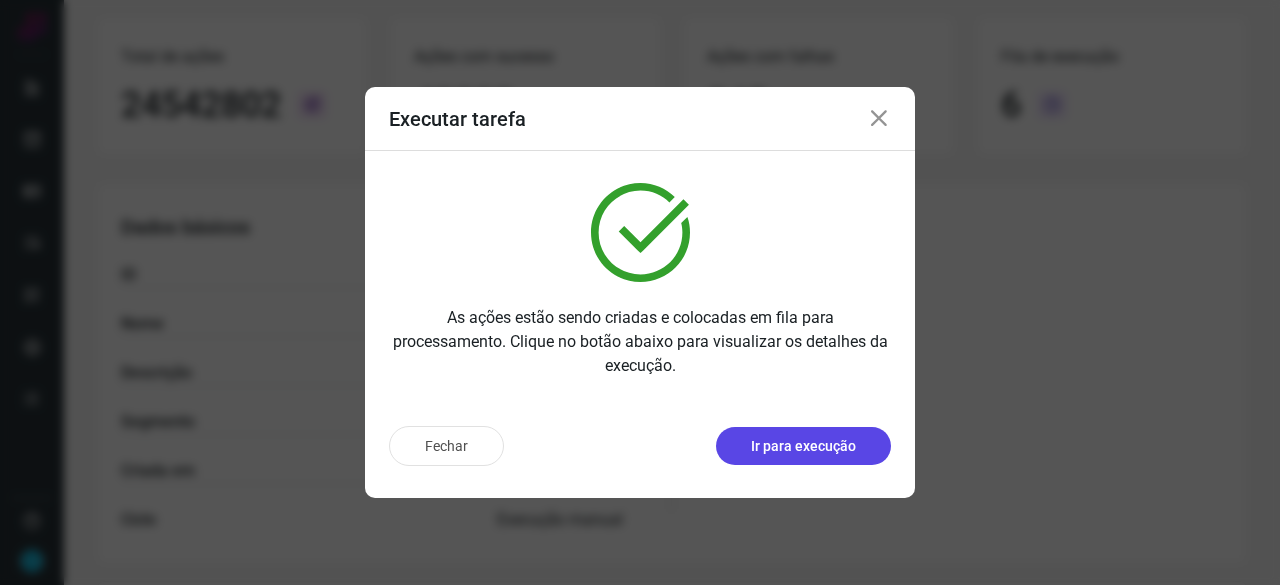 click on "Ir para execução" at bounding box center [803, 446] 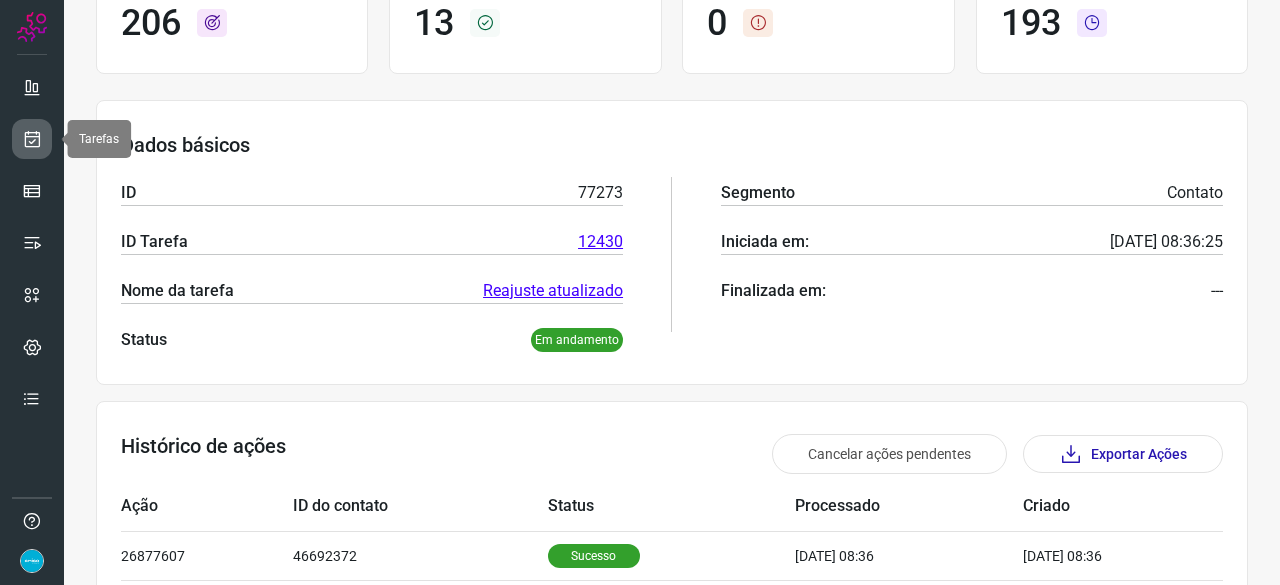 click at bounding box center [32, 139] 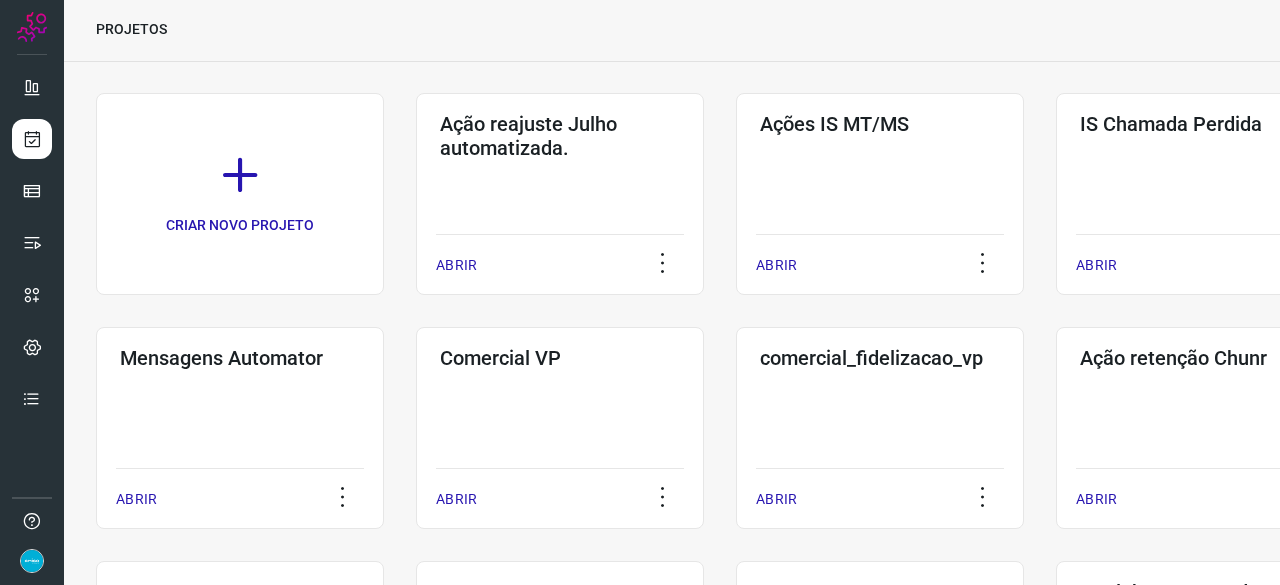 scroll, scrollTop: 60, scrollLeft: 0, axis: vertical 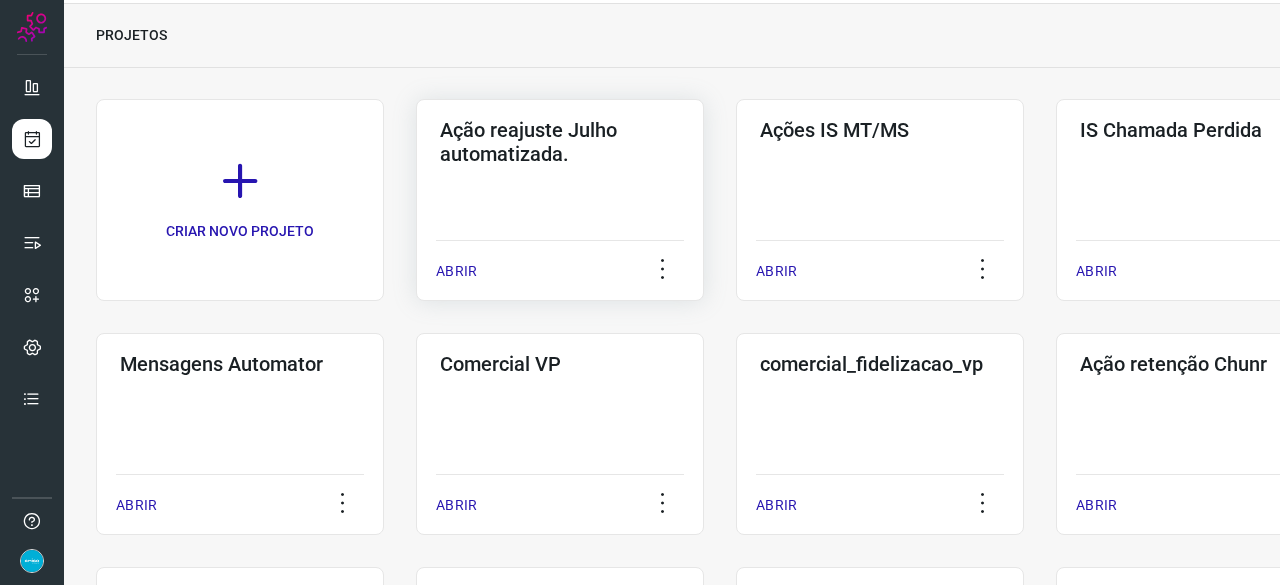 click on "ABRIR" at bounding box center (560, 265) 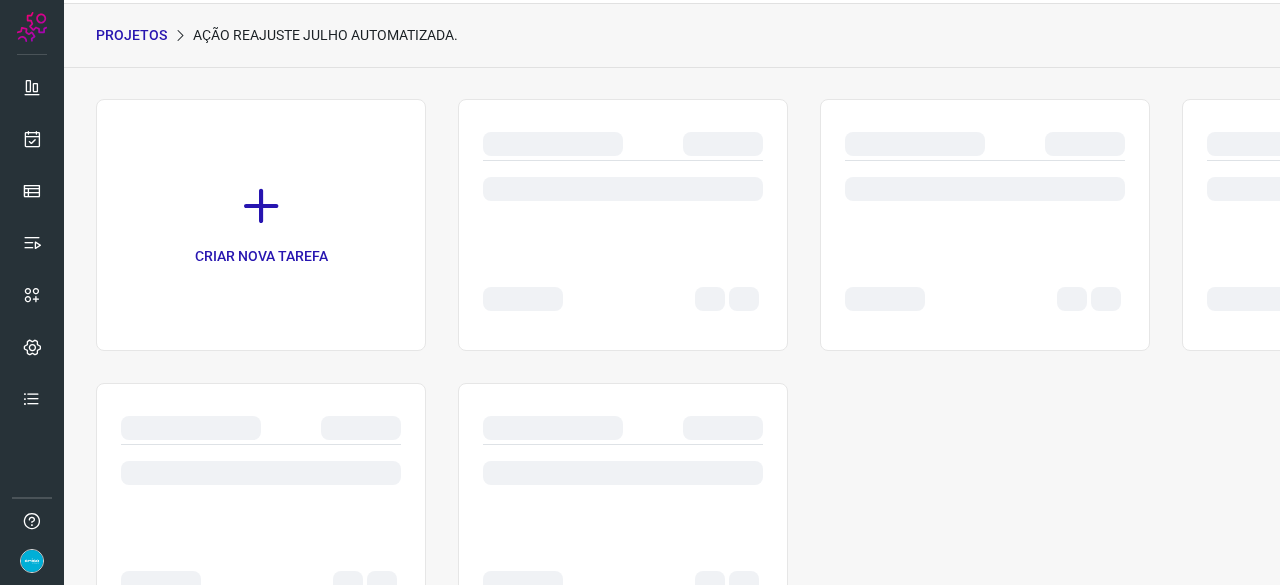 scroll, scrollTop: 0, scrollLeft: 0, axis: both 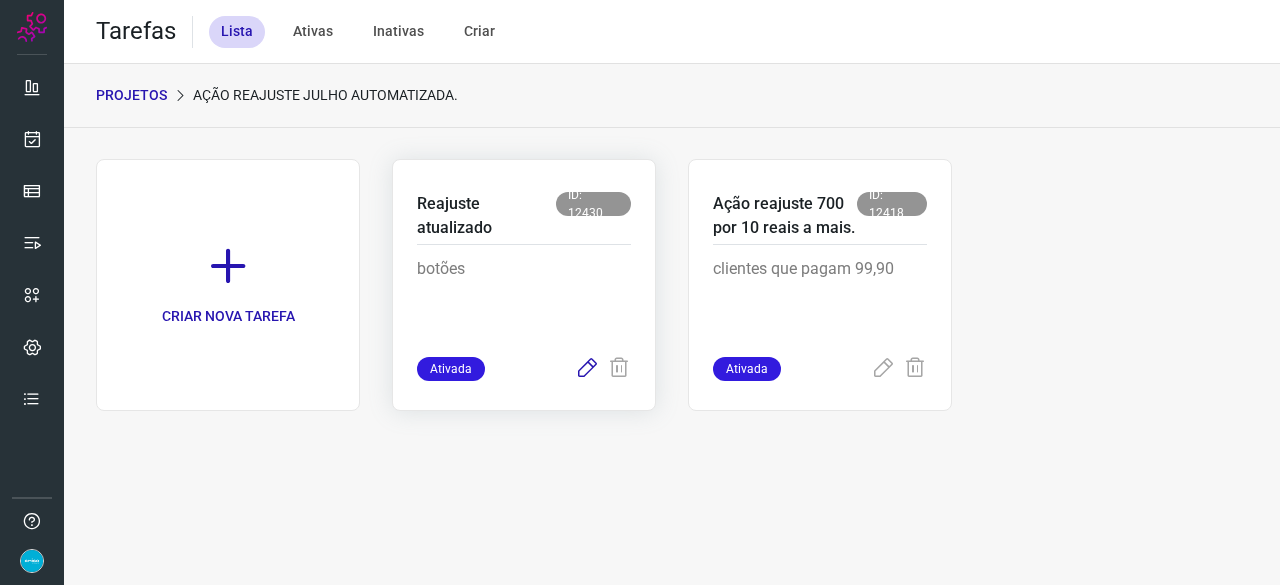 click at bounding box center [587, 369] 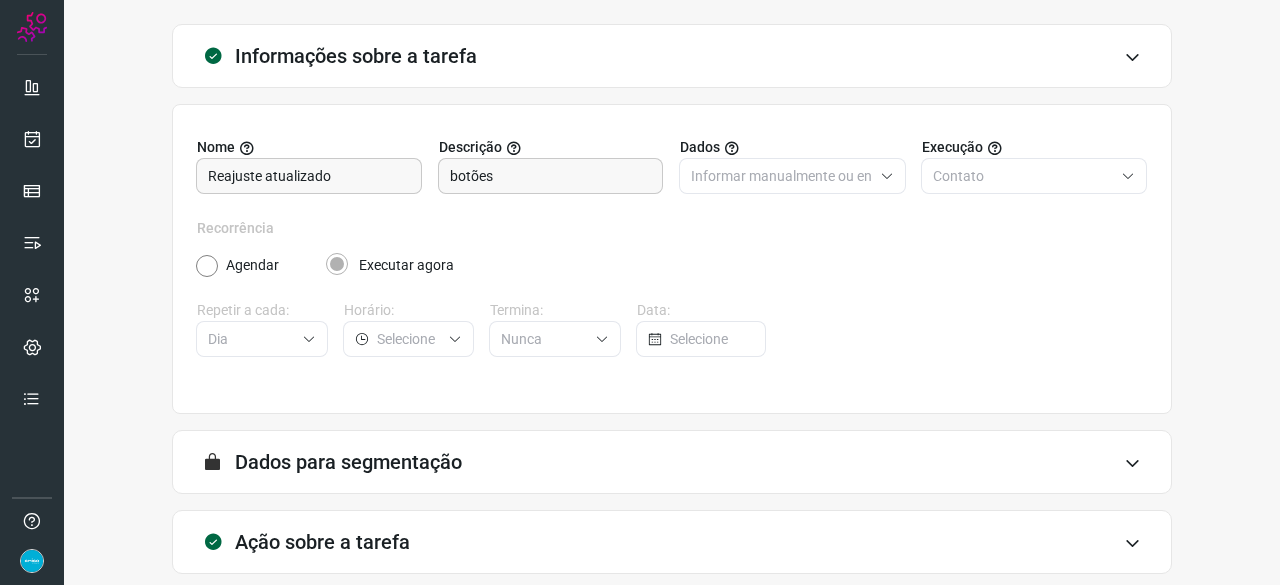 scroll, scrollTop: 195, scrollLeft: 0, axis: vertical 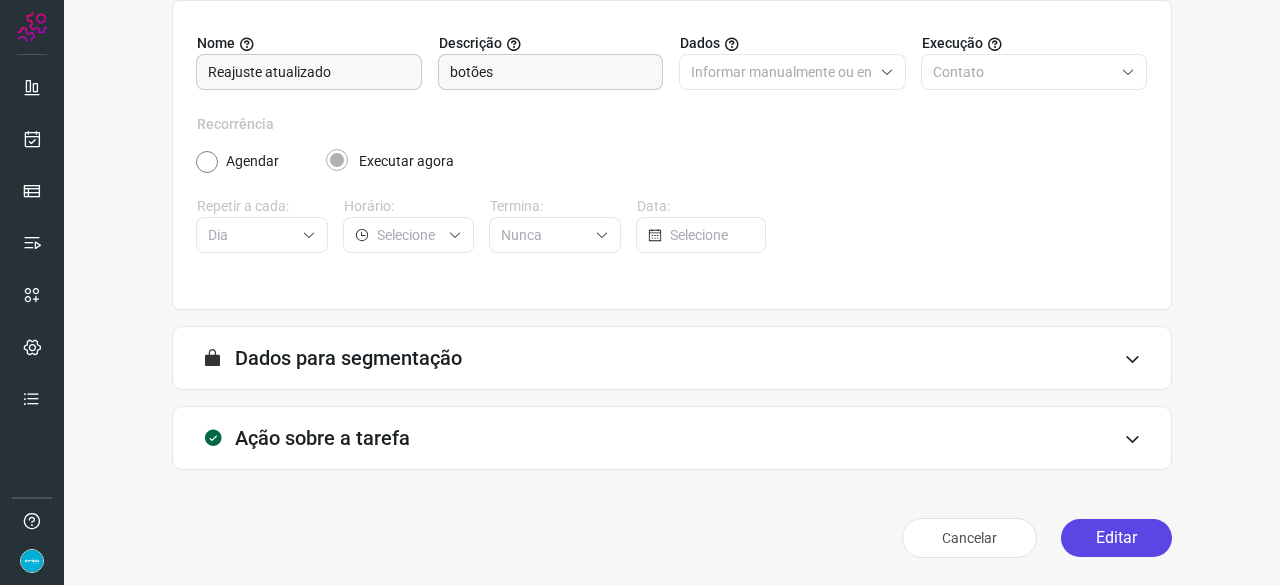 click on "Editar" at bounding box center (1116, 538) 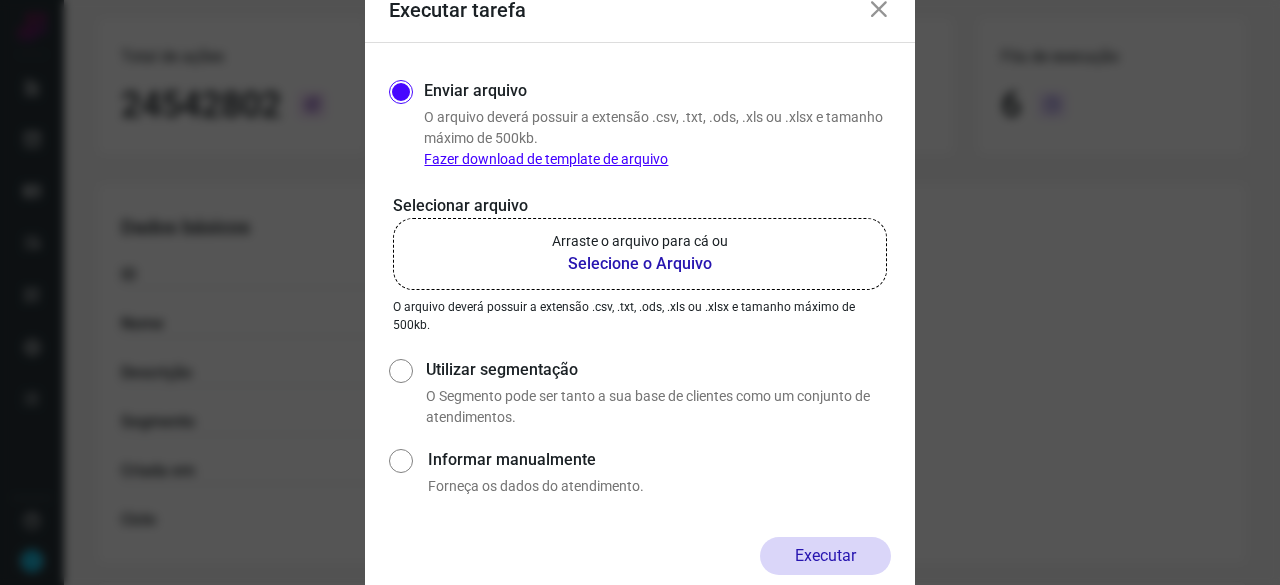 click on "Selecione o Arquivo" at bounding box center [640, 264] 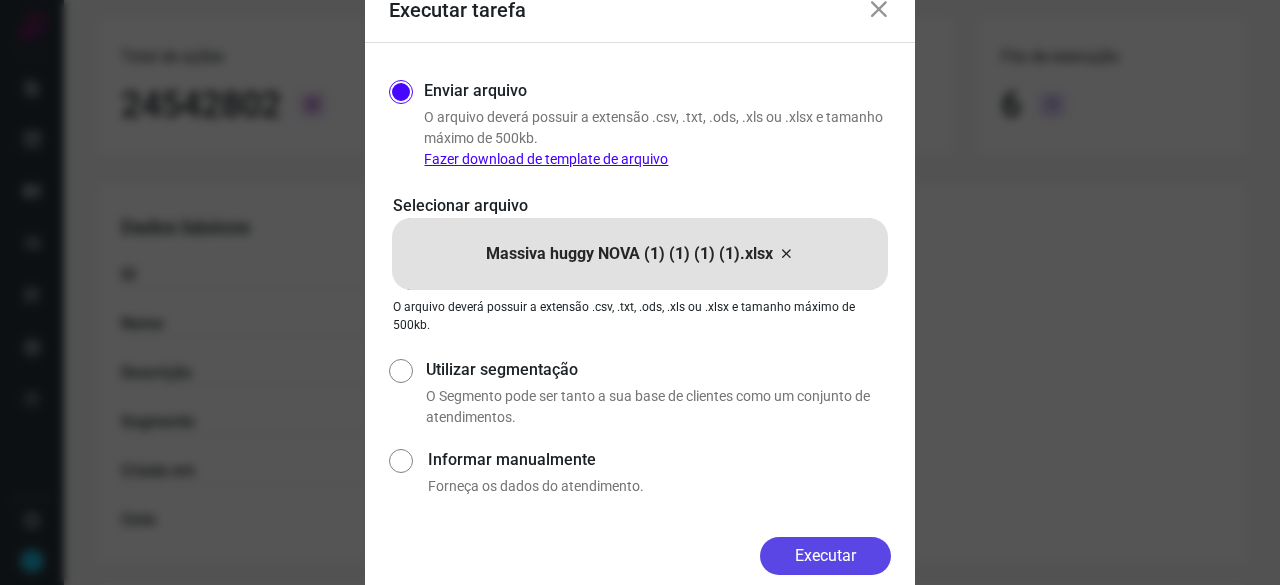 click on "Executar" at bounding box center (825, 556) 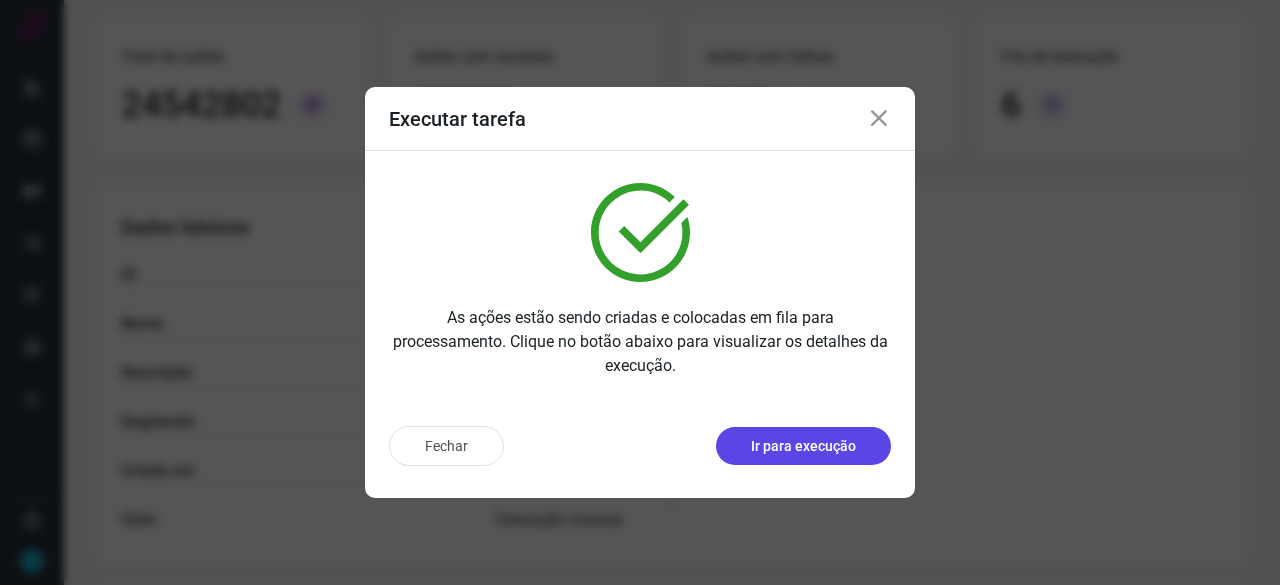 click on "Ir para execução" at bounding box center (803, 446) 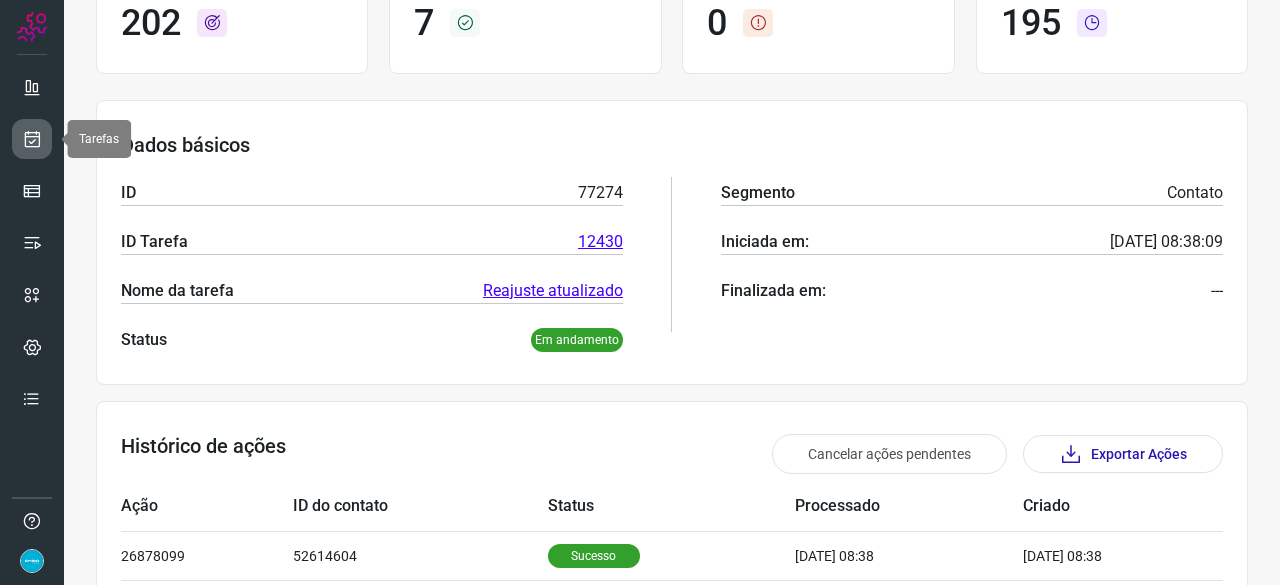 click at bounding box center (32, 139) 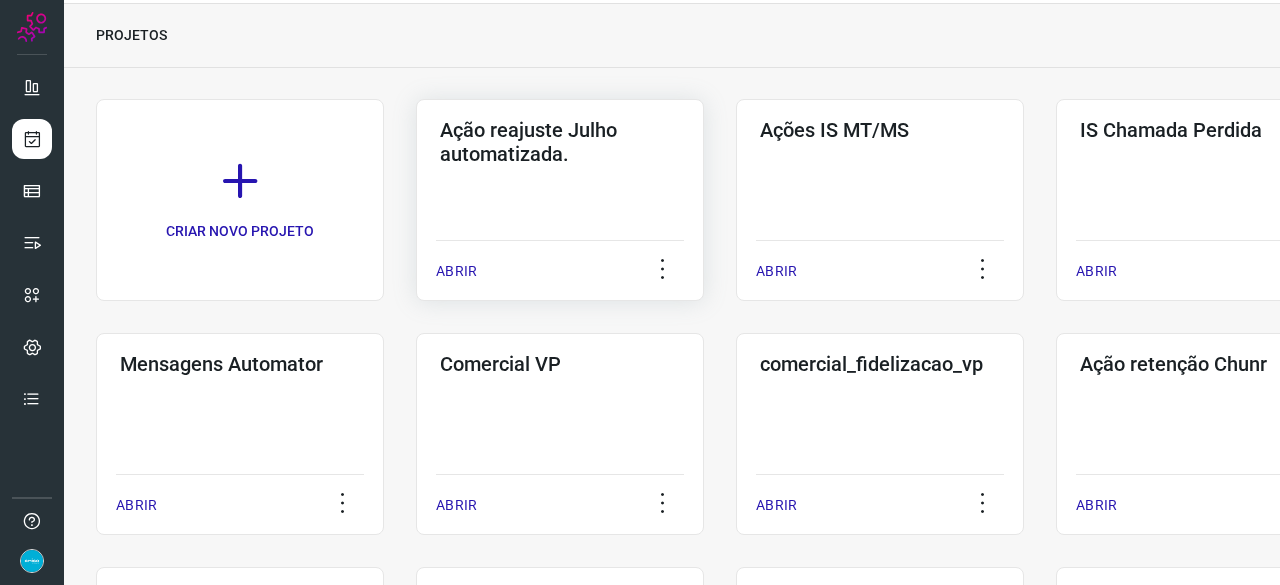 click on "ABRIR" at bounding box center (456, 271) 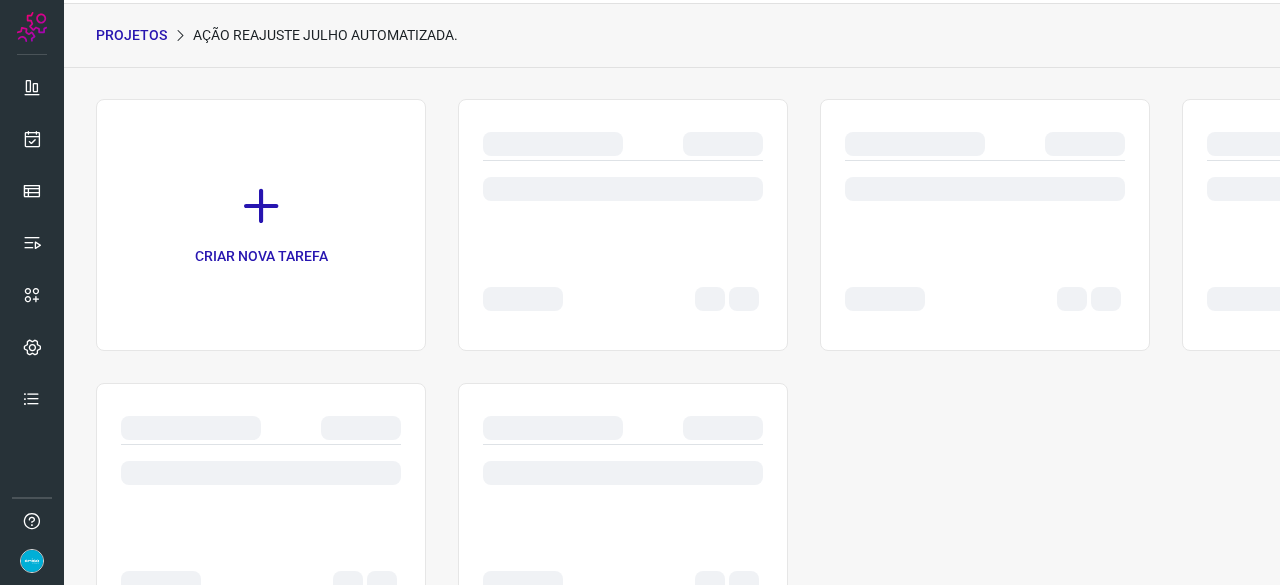 scroll, scrollTop: 0, scrollLeft: 0, axis: both 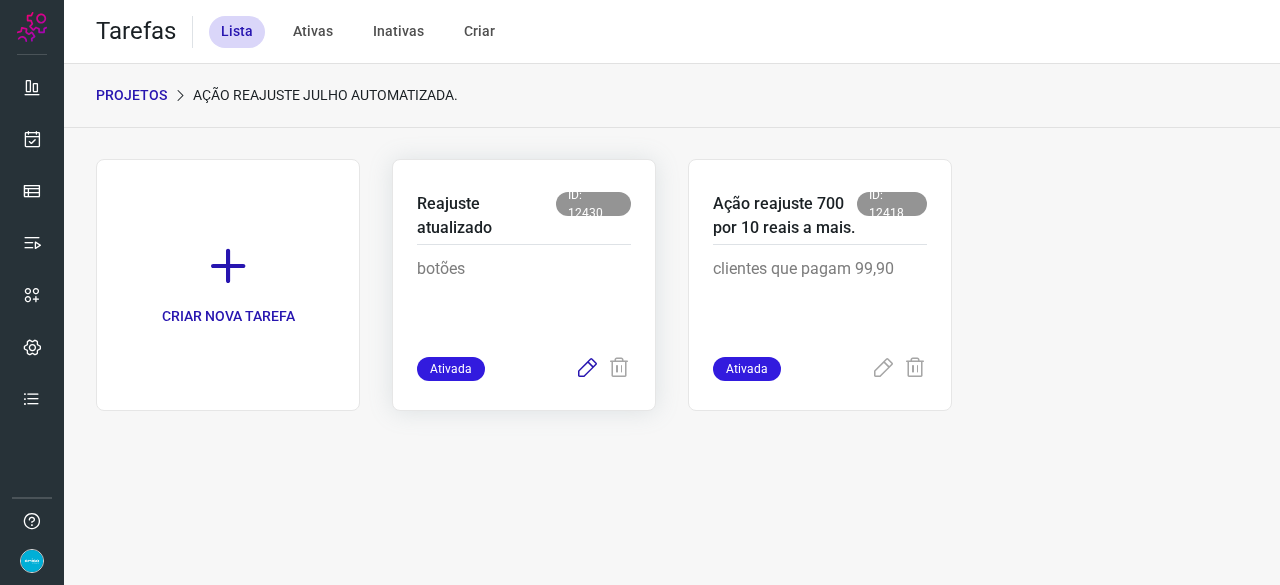 click at bounding box center (587, 369) 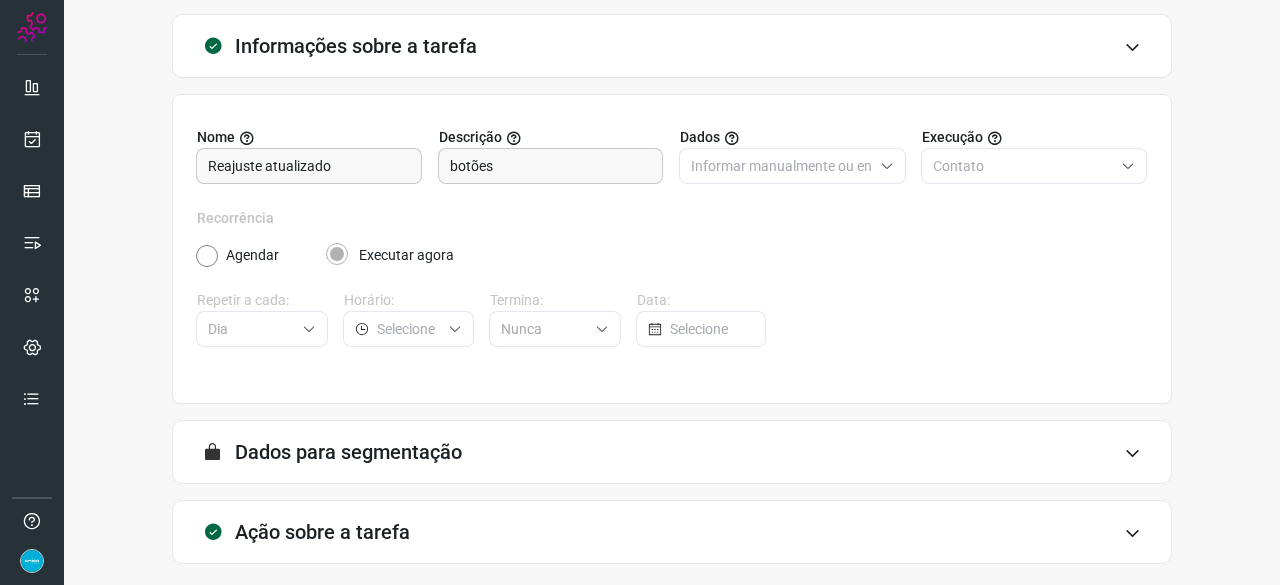 scroll, scrollTop: 195, scrollLeft: 0, axis: vertical 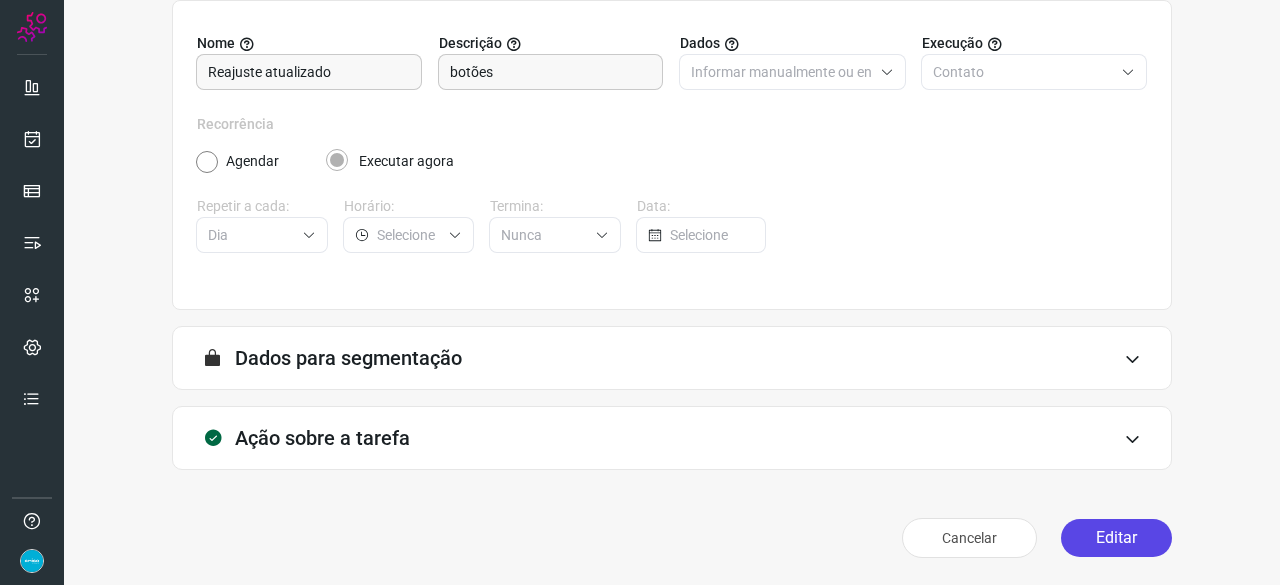 click on "Editar" at bounding box center [1116, 538] 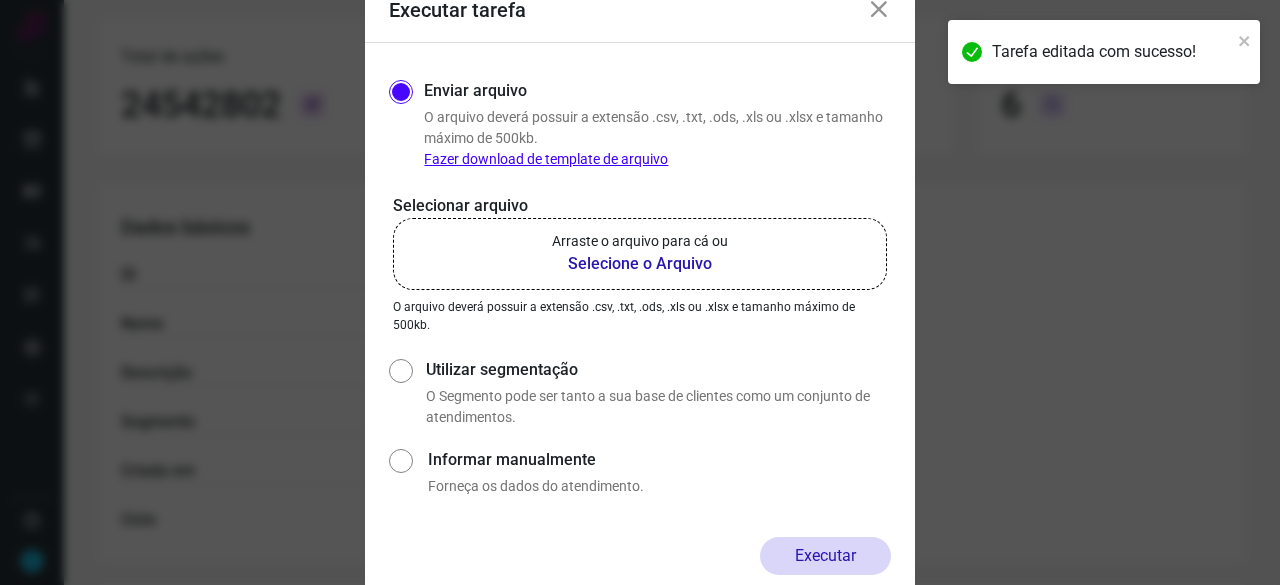 click on "Selecione o Arquivo" at bounding box center (640, 264) 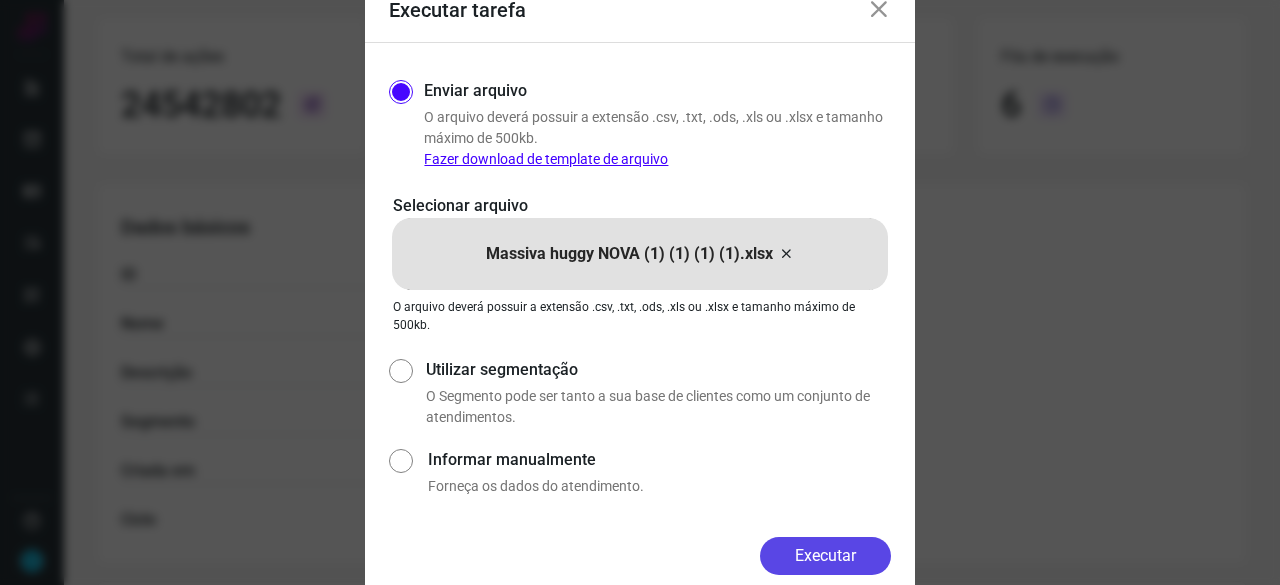 click on "Executar" at bounding box center [825, 556] 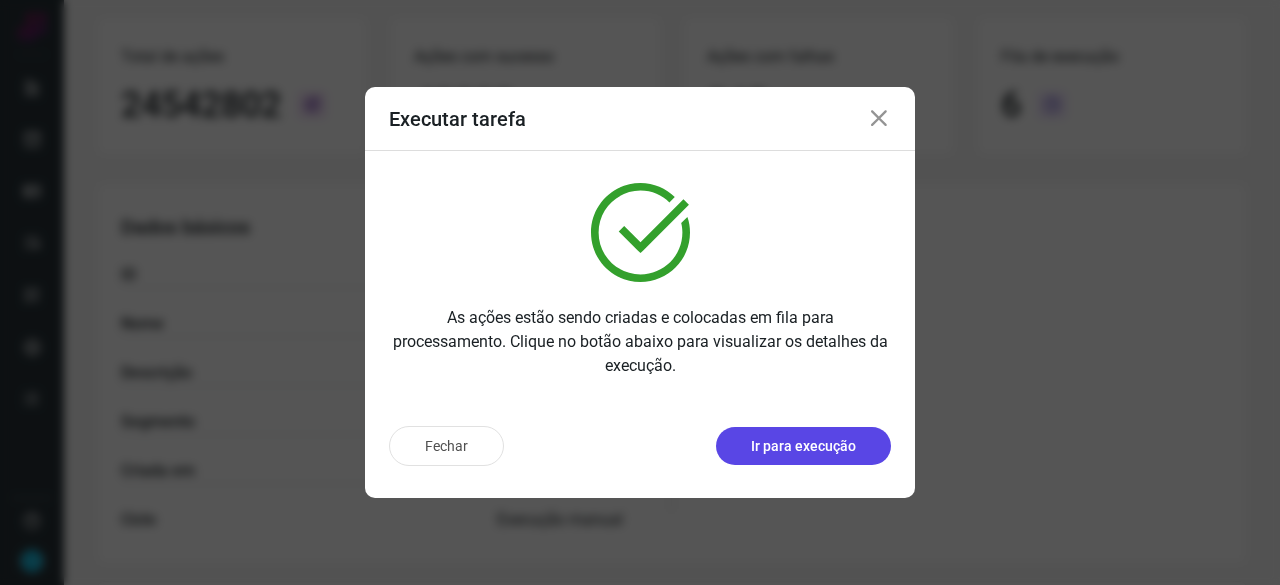 click on "Ir para execução" at bounding box center (803, 446) 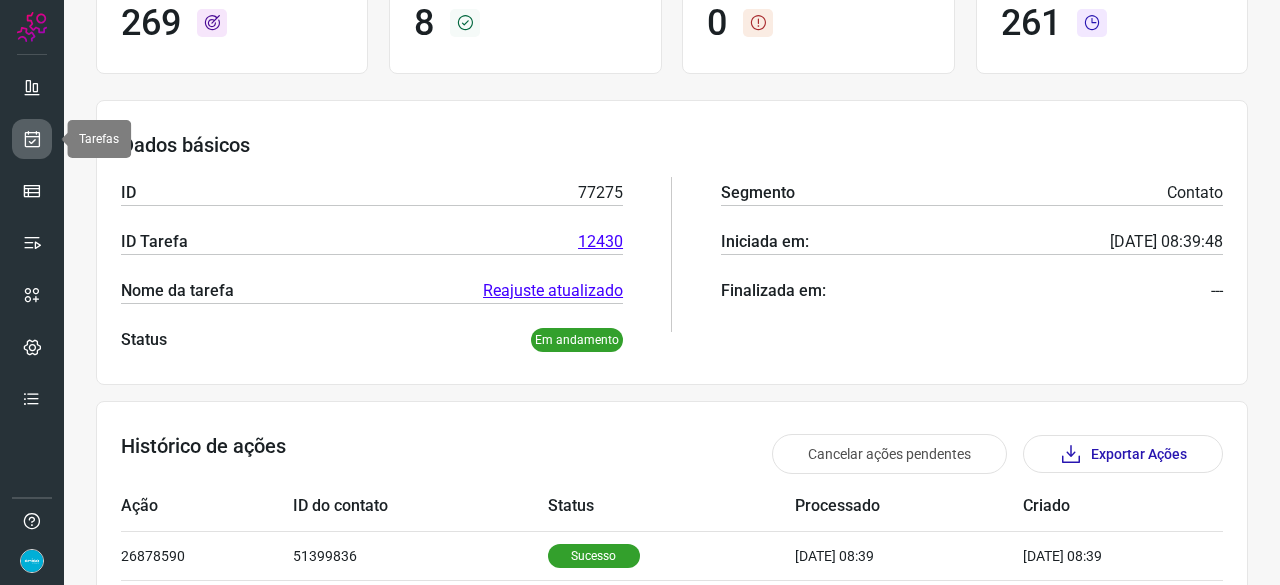 click at bounding box center [32, 139] 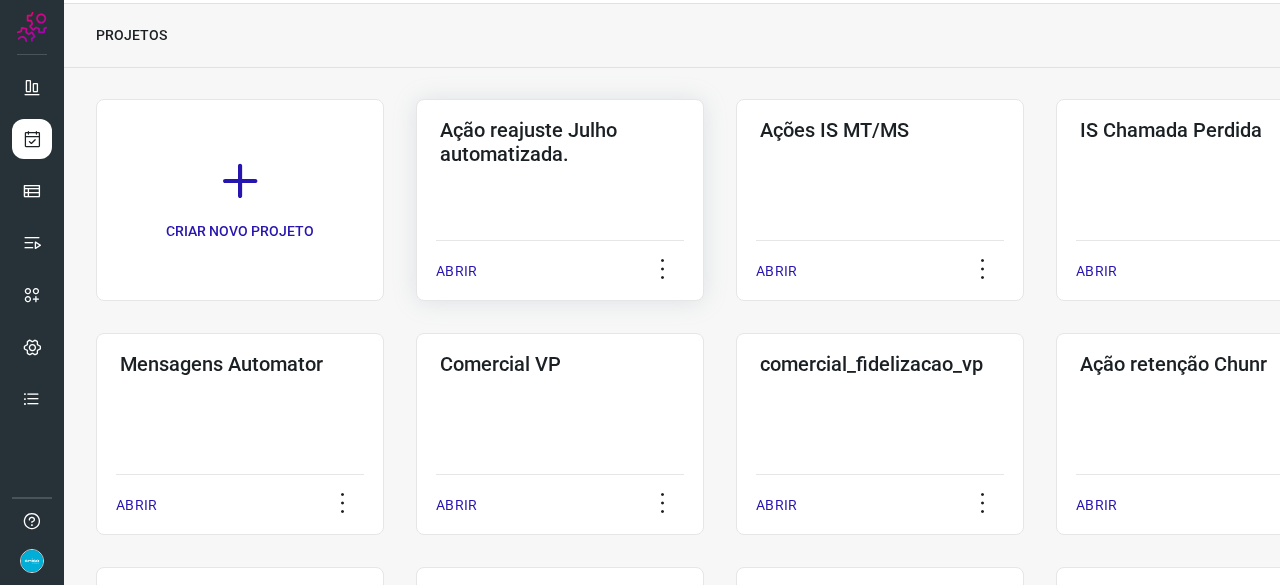 click on "ABRIR" at bounding box center (456, 271) 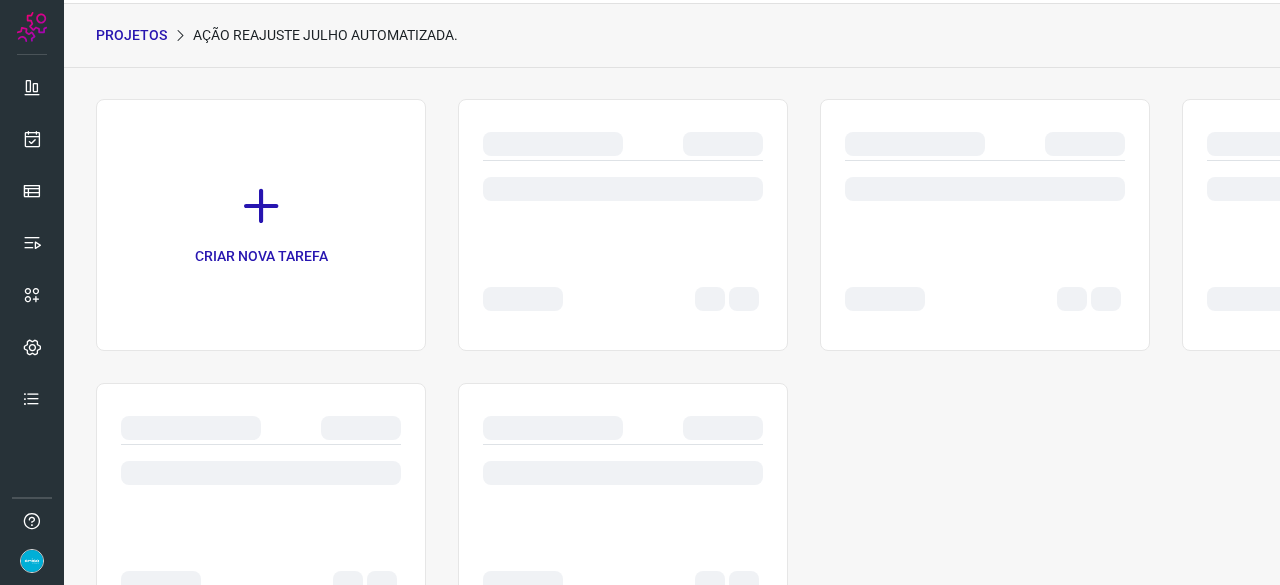 scroll, scrollTop: 0, scrollLeft: 0, axis: both 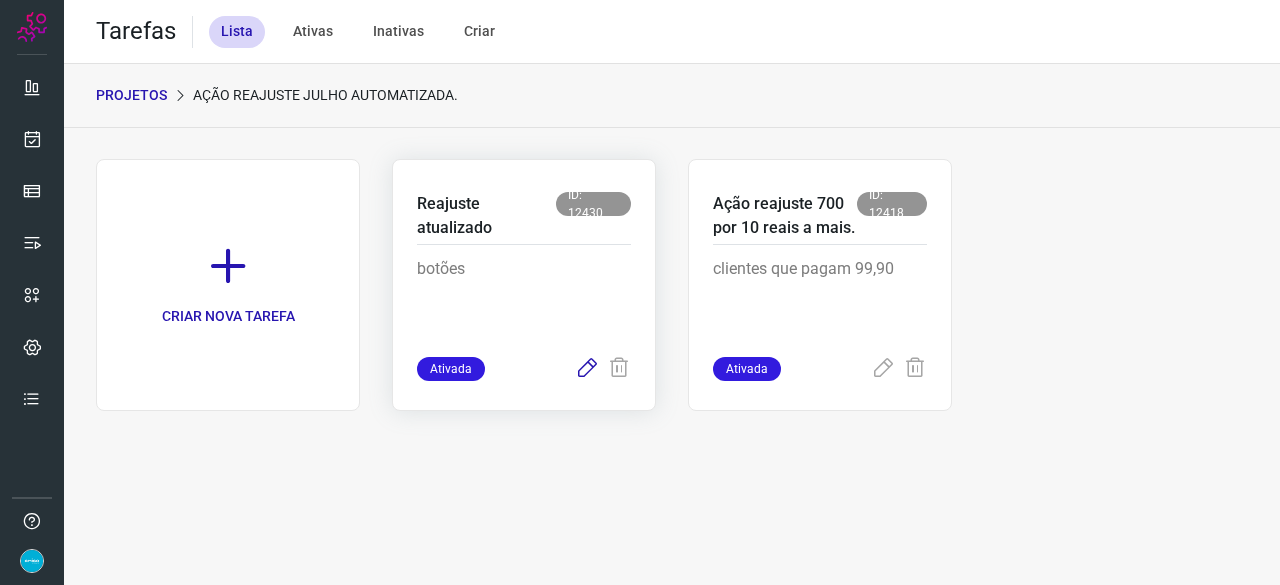 click at bounding box center (587, 369) 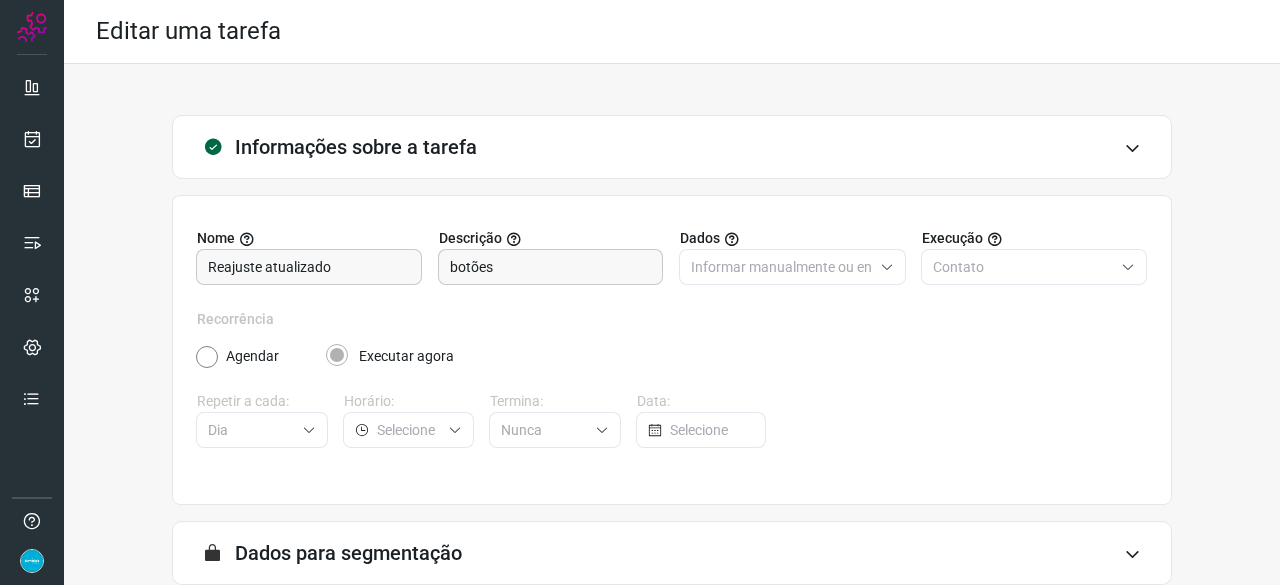 scroll, scrollTop: 195, scrollLeft: 0, axis: vertical 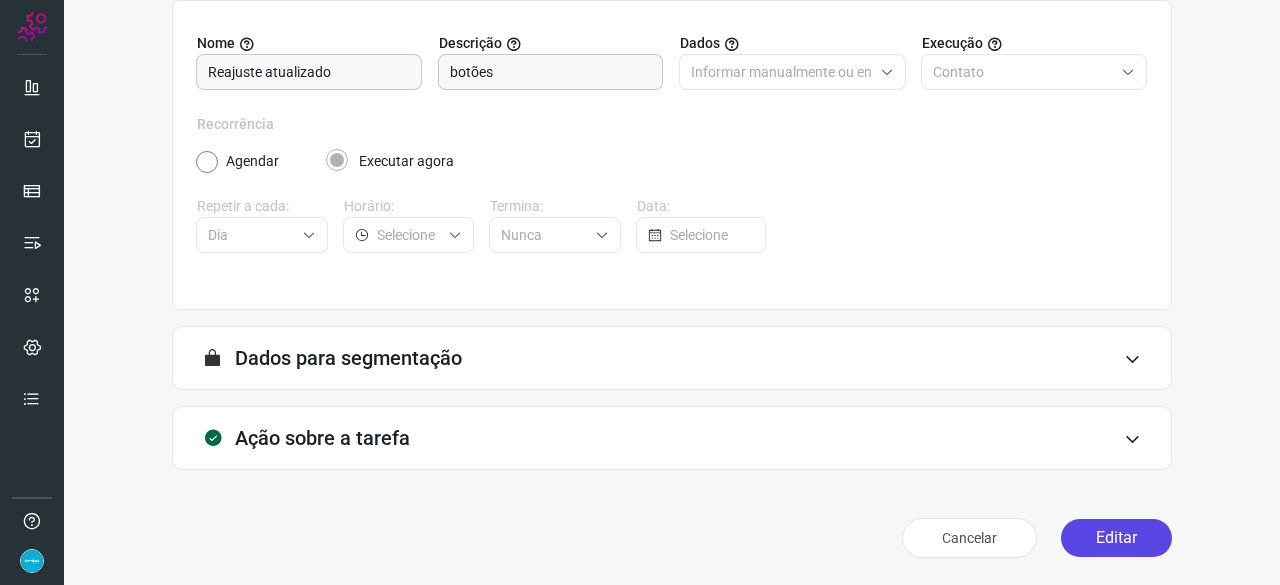 click on "Editar" at bounding box center [1116, 538] 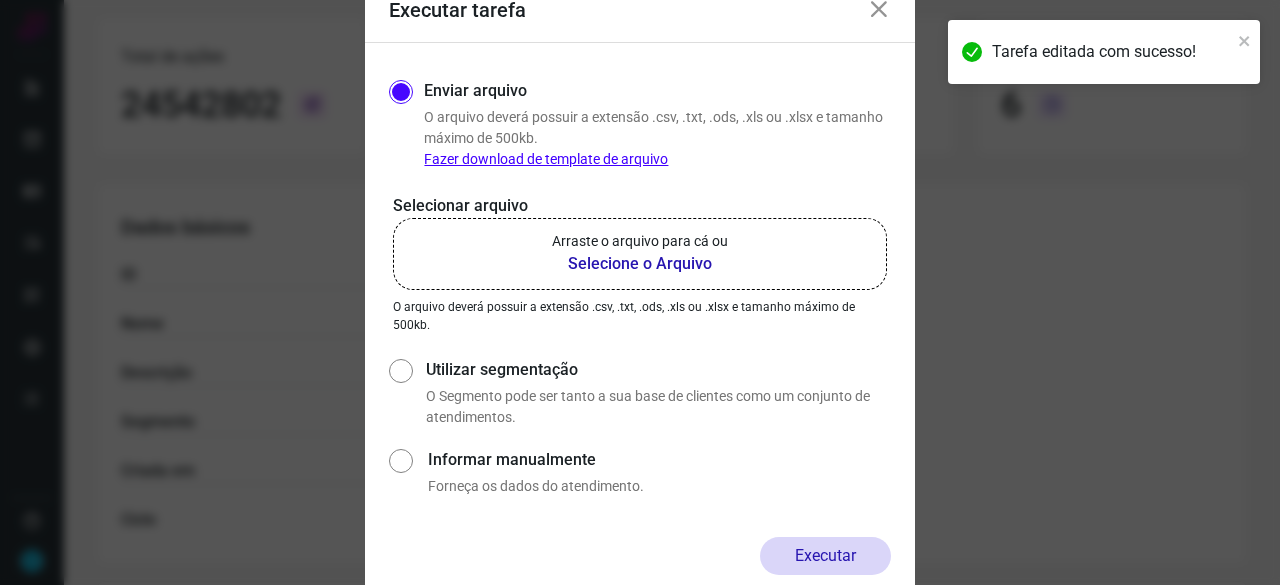 click on "Selecione o Arquivo" at bounding box center [640, 264] 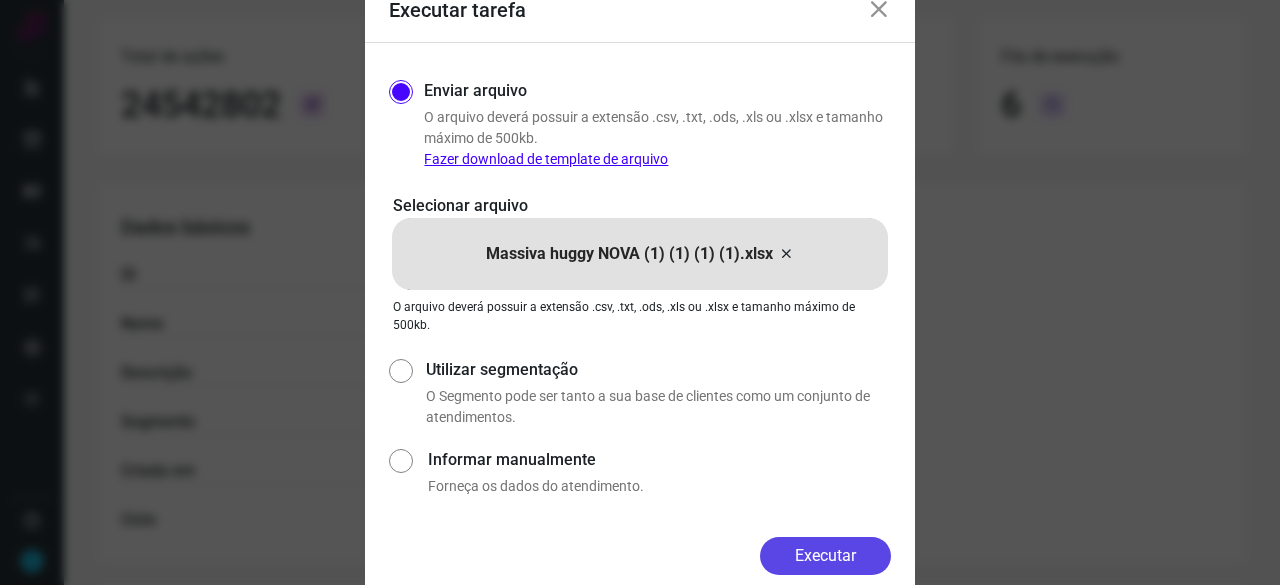 click on "Executar" at bounding box center [825, 556] 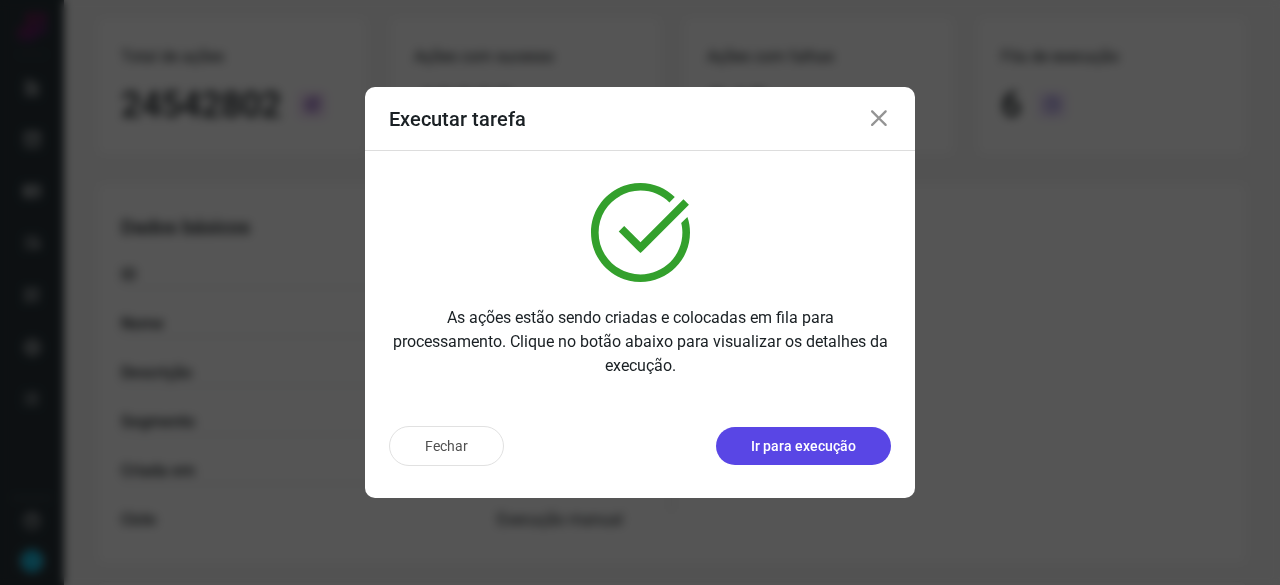 click on "Ir para execução" at bounding box center (803, 446) 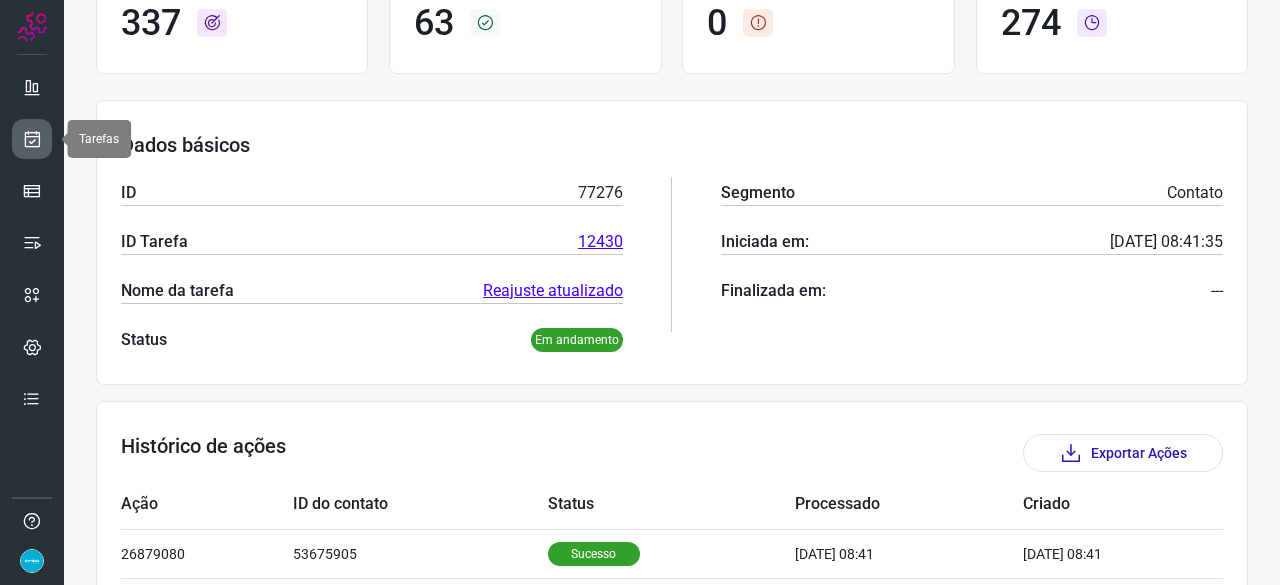 click at bounding box center [32, 139] 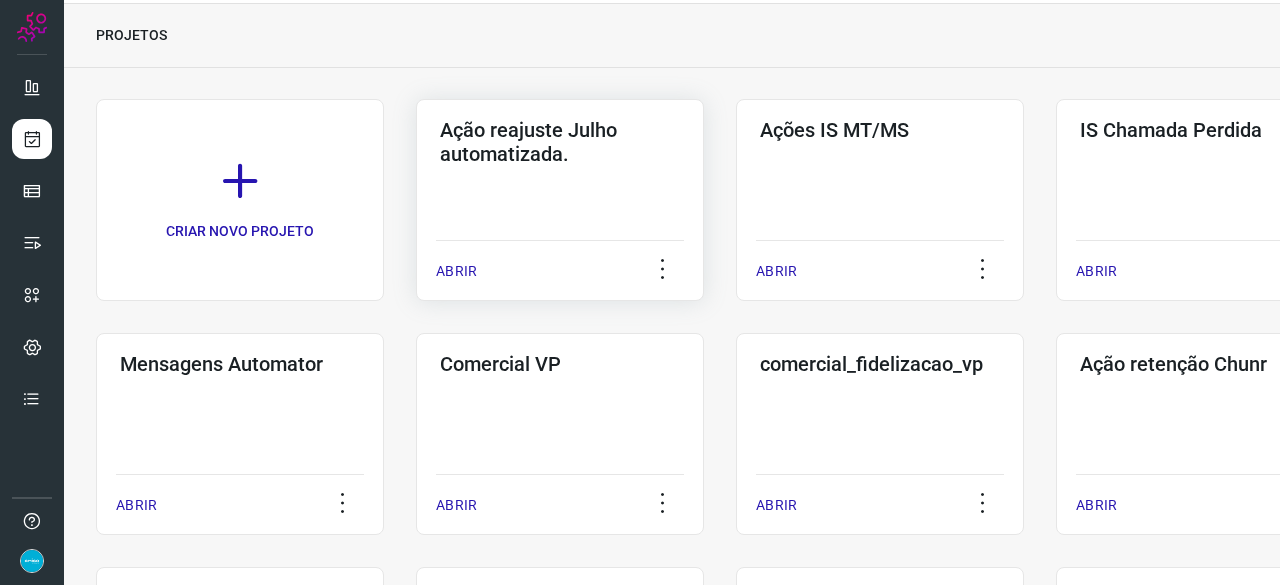 click on "ABRIR" at bounding box center [456, 271] 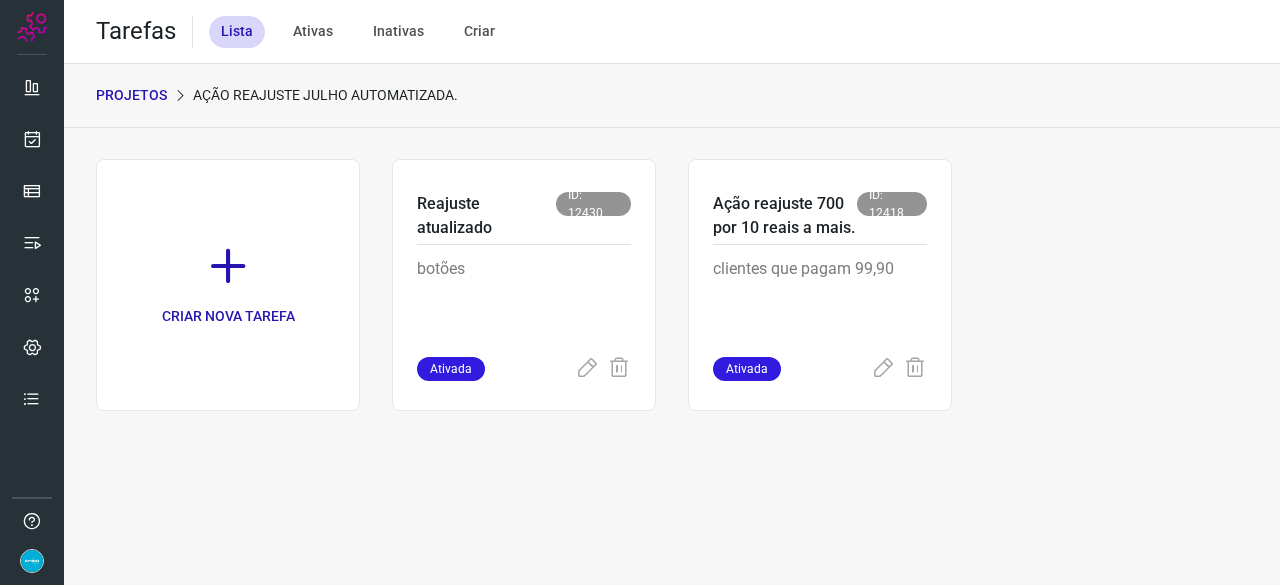 scroll, scrollTop: 0, scrollLeft: 0, axis: both 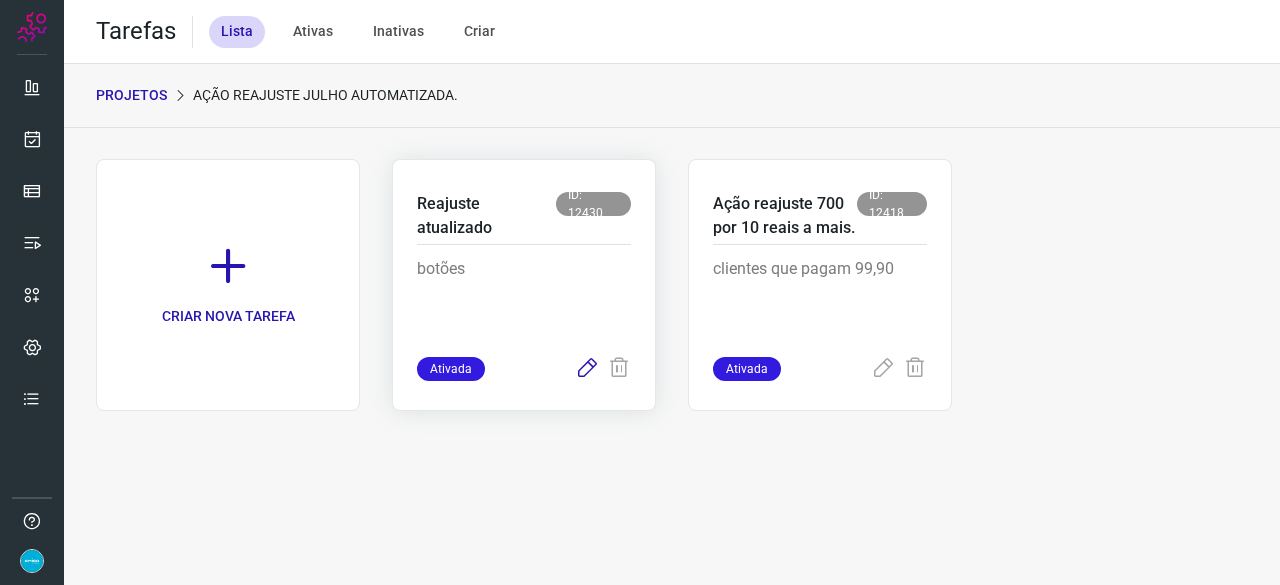 click at bounding box center (587, 369) 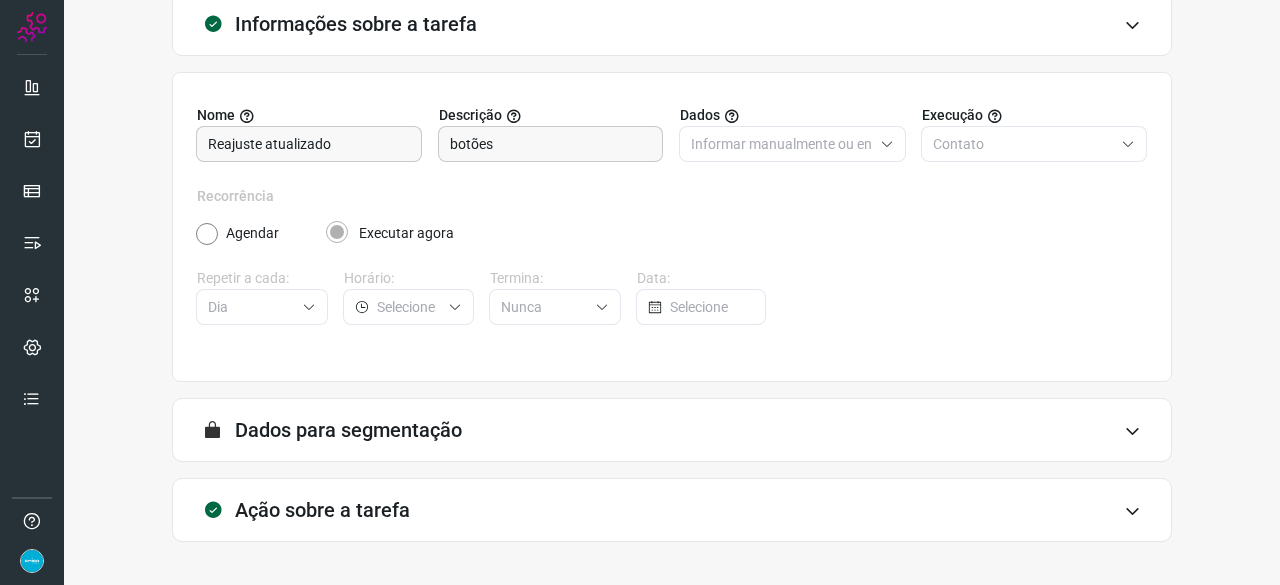 scroll, scrollTop: 195, scrollLeft: 0, axis: vertical 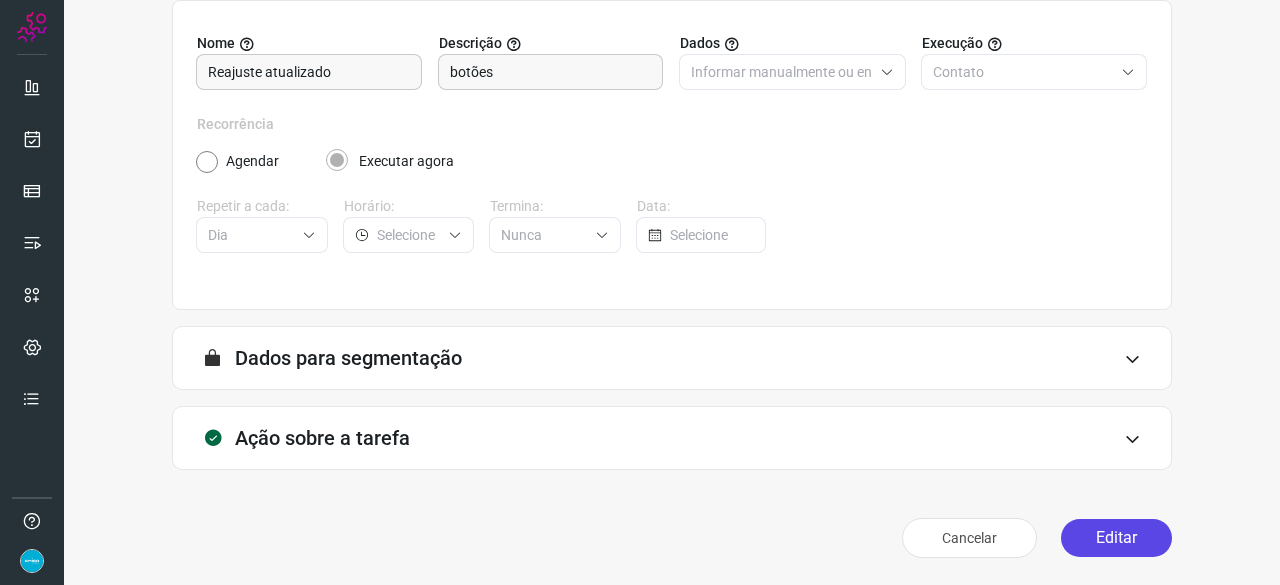 click on "Editar" at bounding box center (1116, 538) 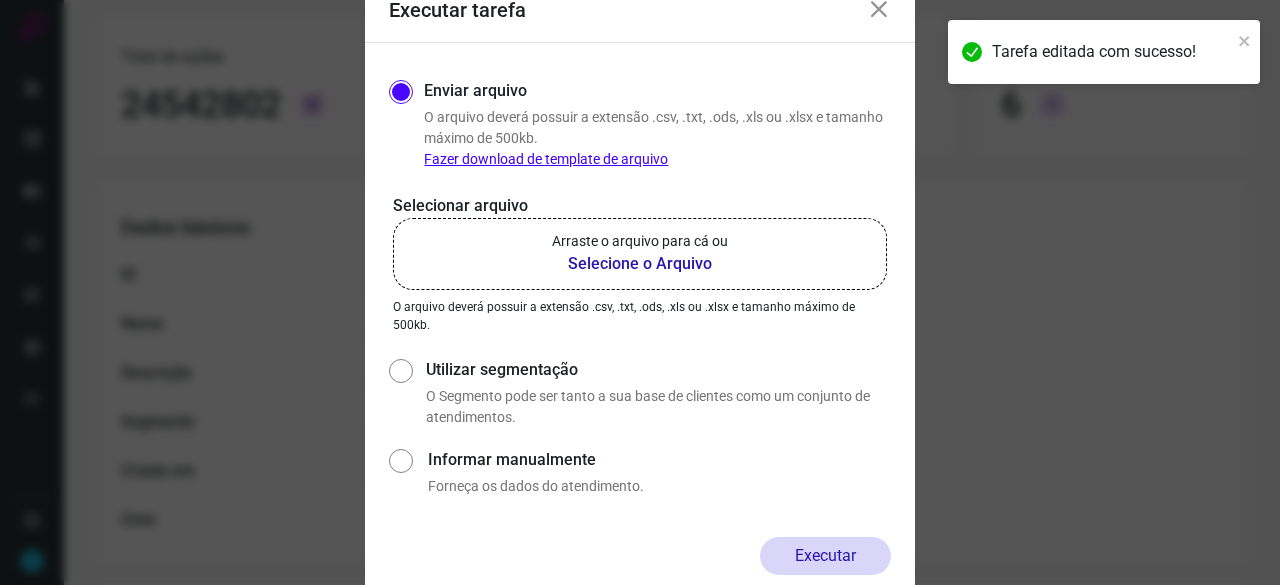 click on "Selecione o Arquivo" at bounding box center [640, 264] 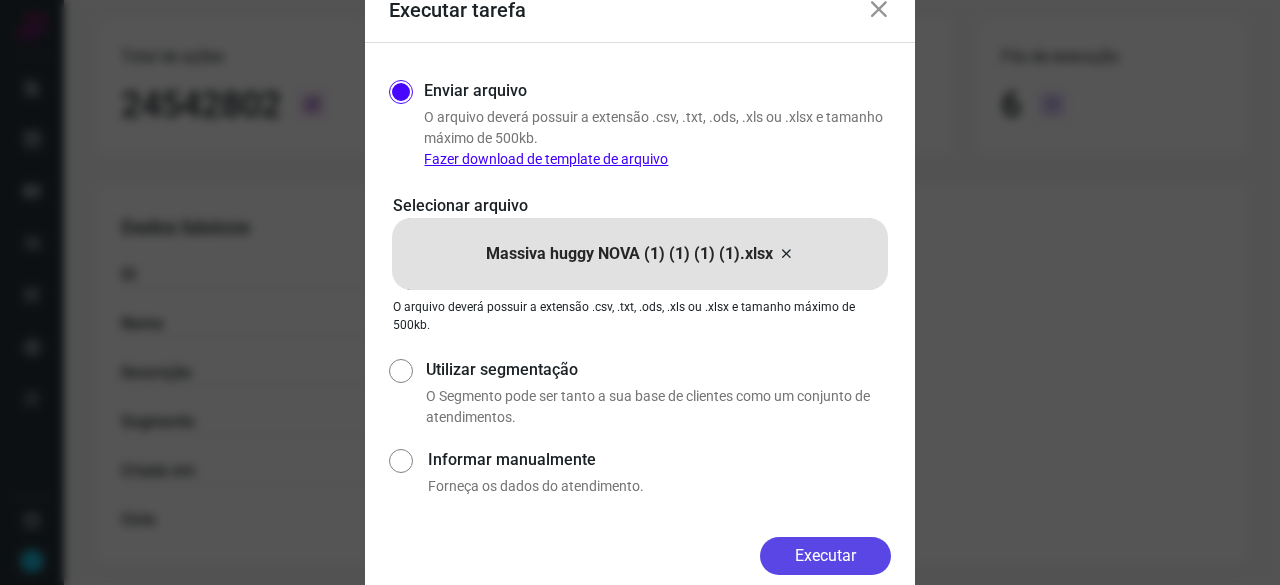 click on "Executar" at bounding box center [825, 556] 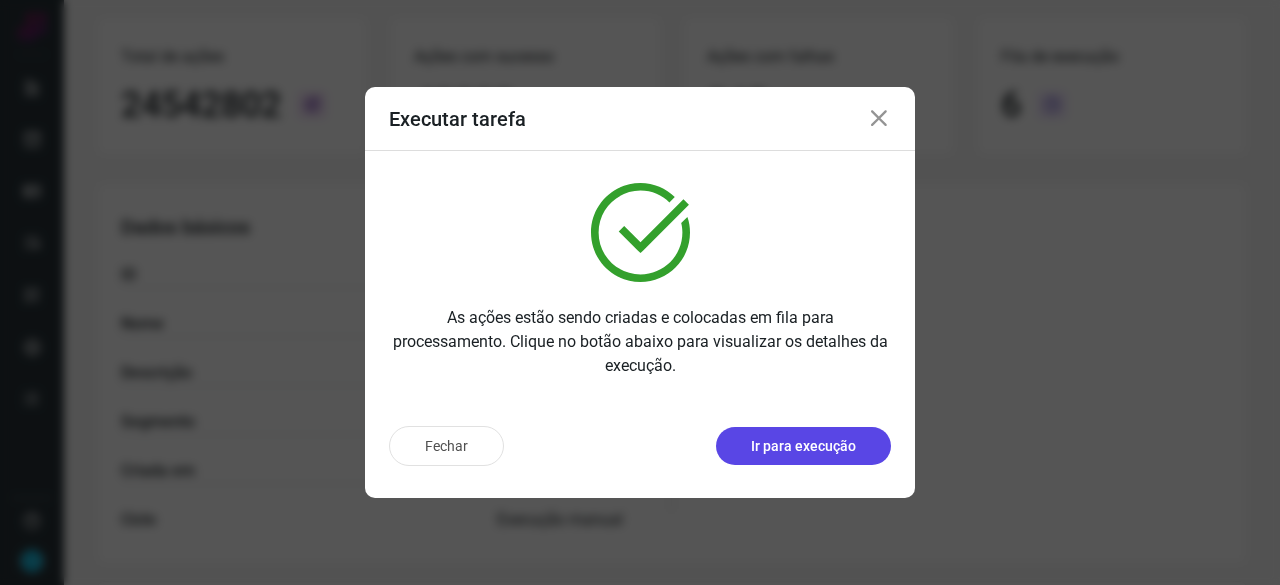 click on "Ir para execução" at bounding box center [803, 446] 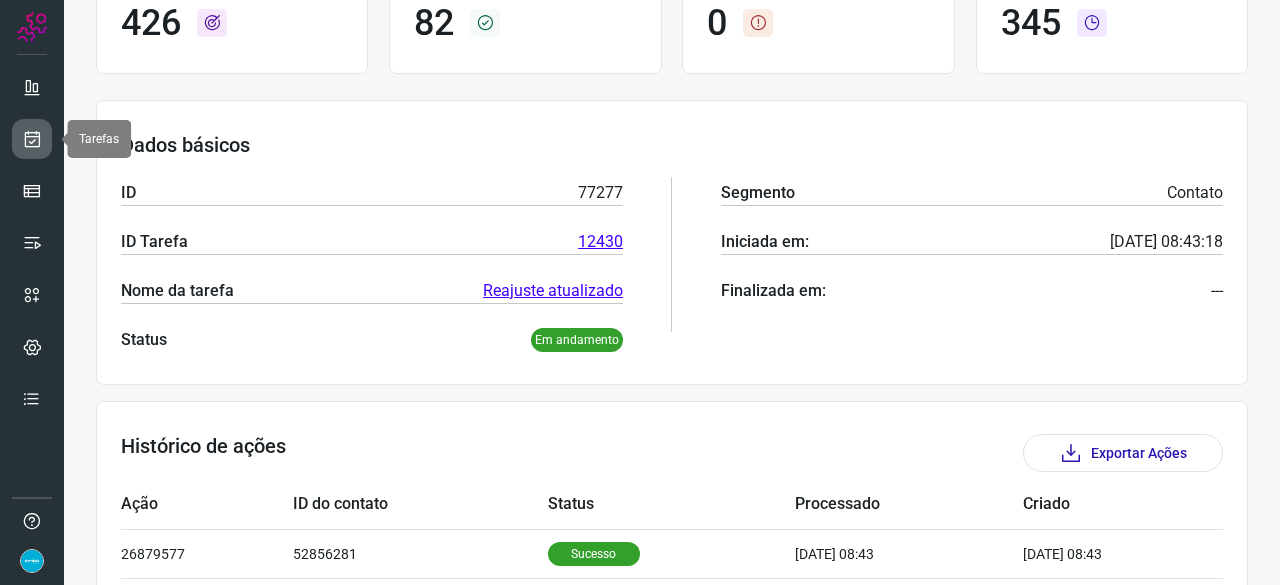 click at bounding box center [32, 139] 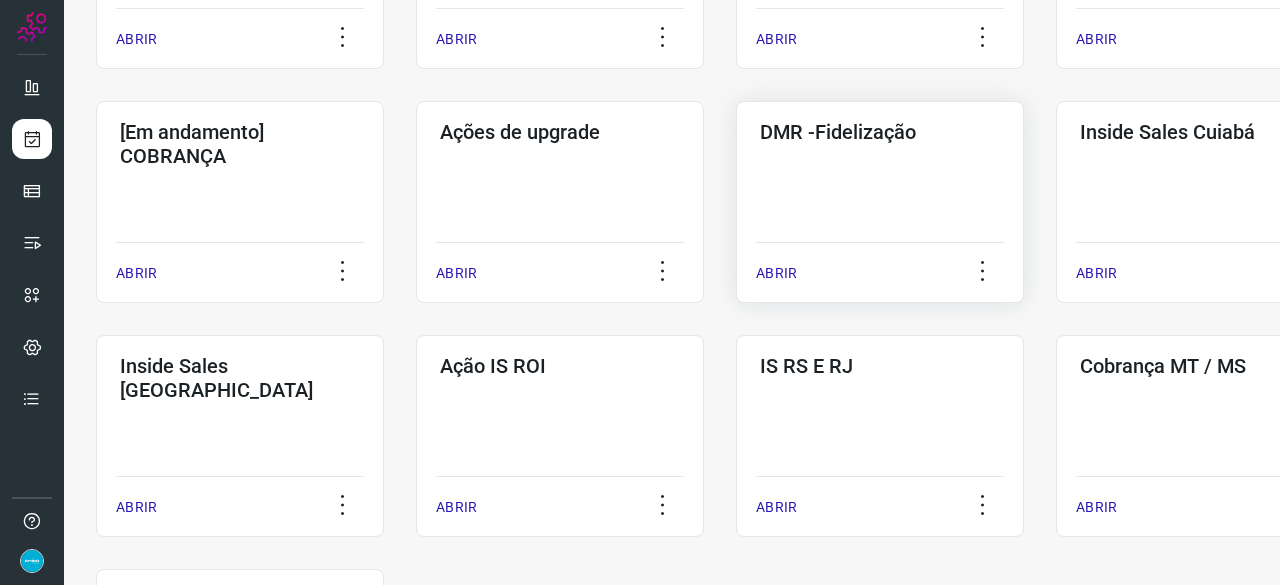 click on "ABRIR" at bounding box center (776, 273) 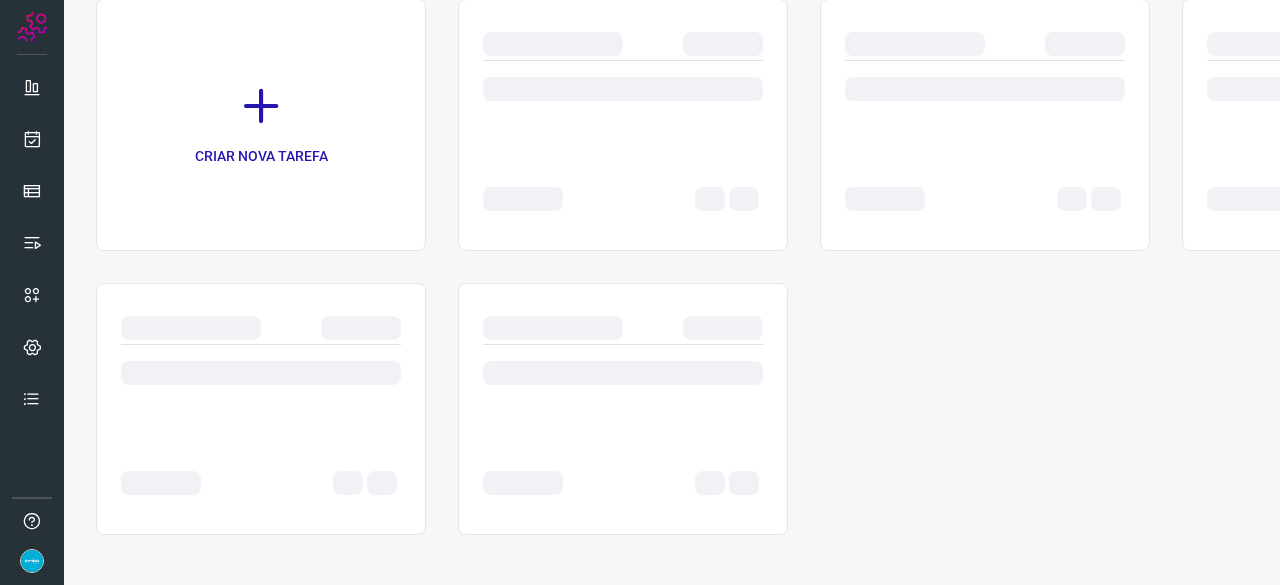 scroll, scrollTop: 0, scrollLeft: 0, axis: both 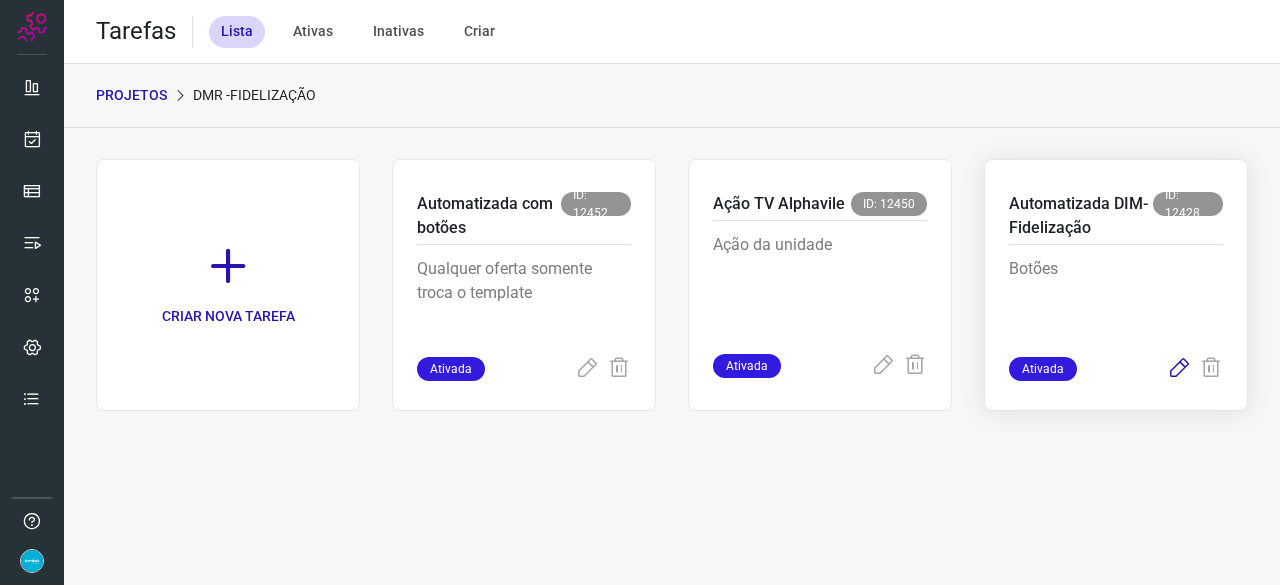 click at bounding box center (1179, 369) 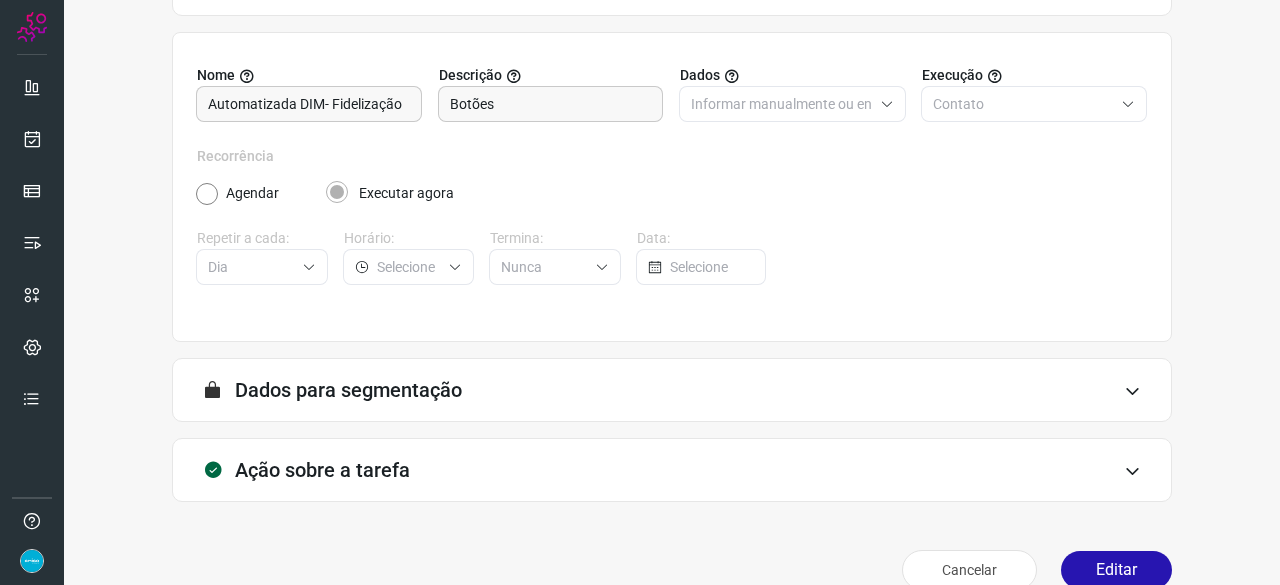scroll, scrollTop: 195, scrollLeft: 0, axis: vertical 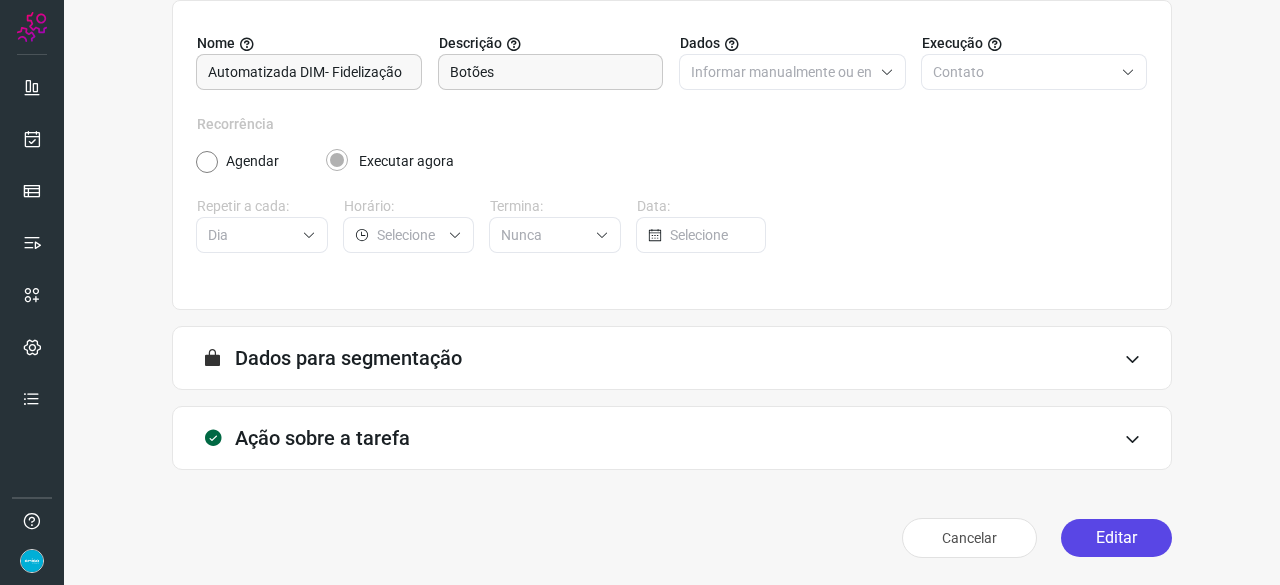 click on "Editar" at bounding box center [1116, 538] 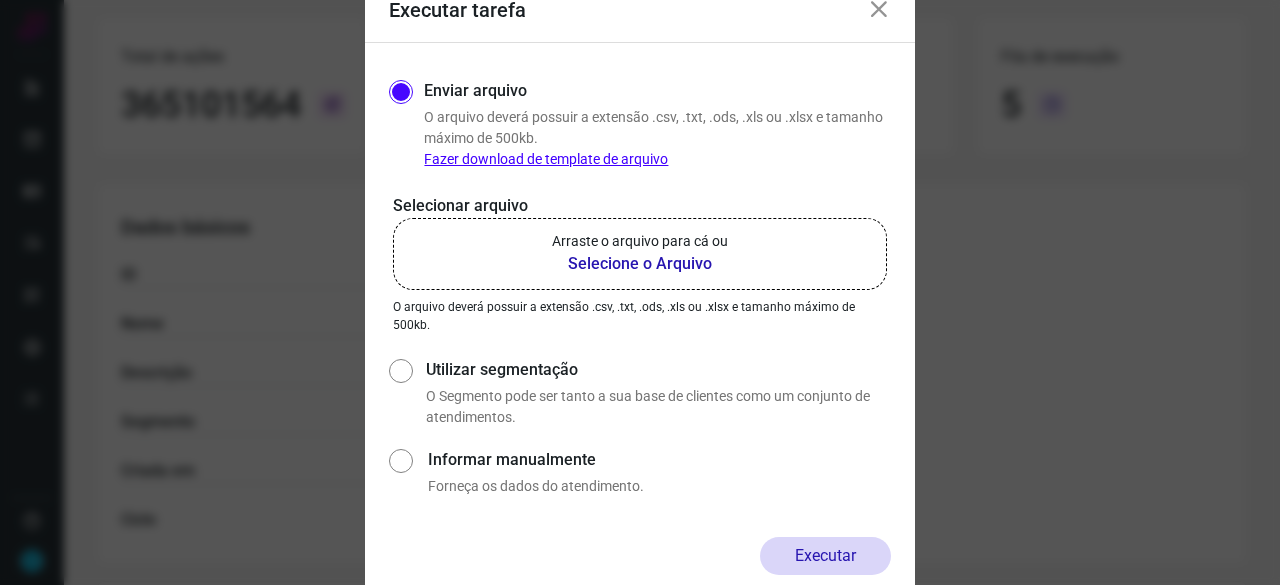 click on "Selecione o Arquivo" at bounding box center (640, 264) 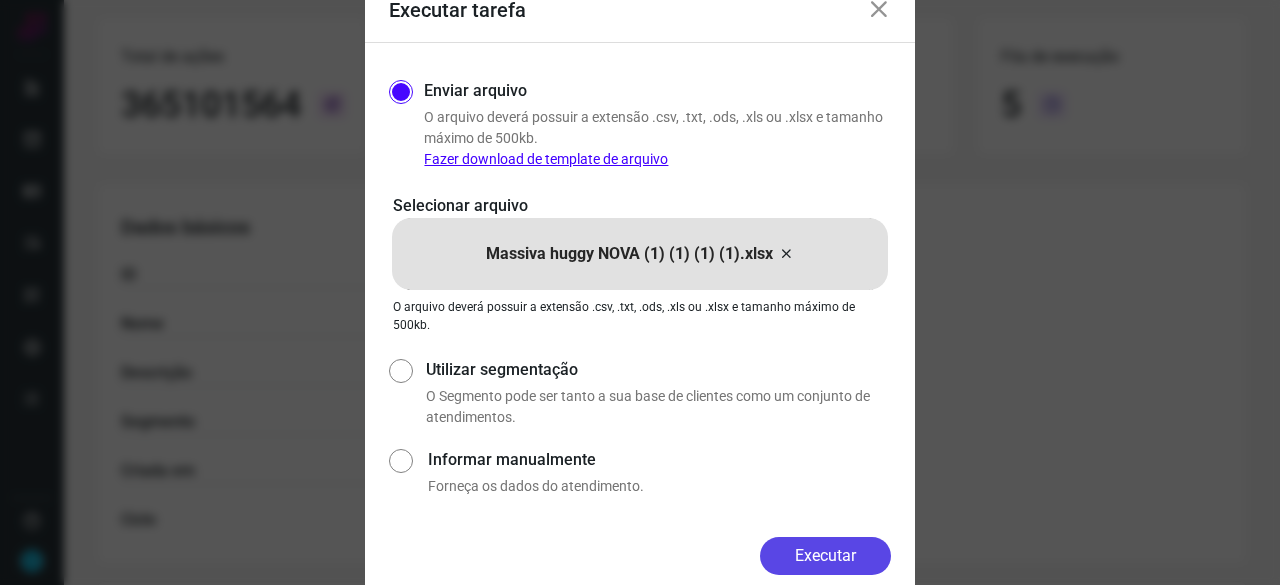 click on "Executar" at bounding box center [825, 556] 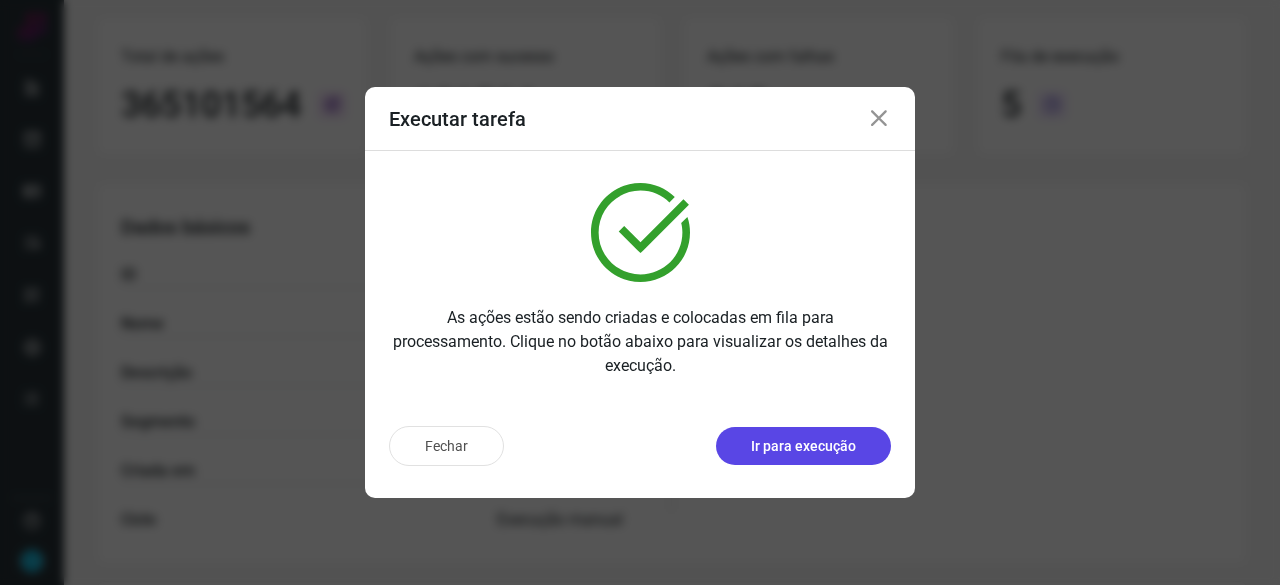click on "Ir para execução" at bounding box center (803, 446) 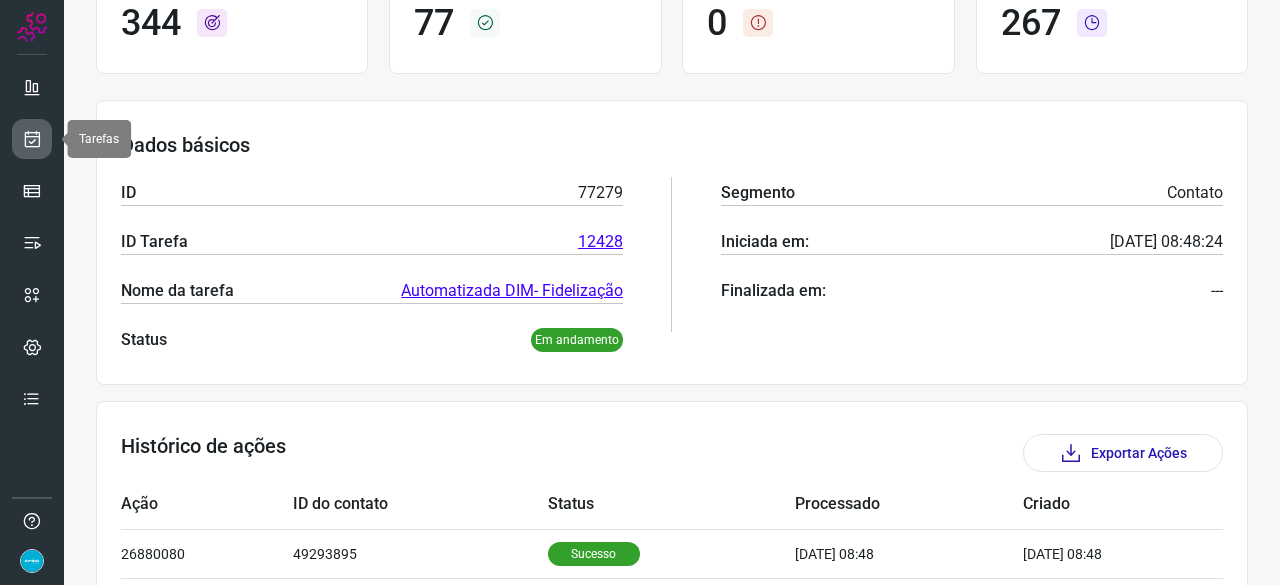 click at bounding box center [32, 139] 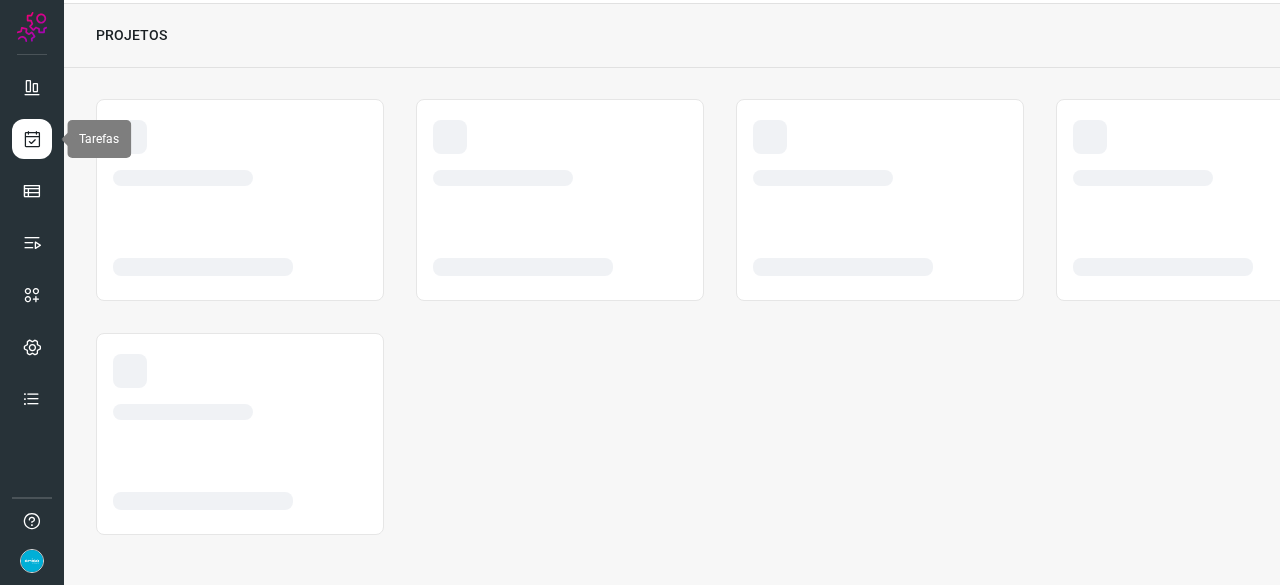 scroll, scrollTop: 60, scrollLeft: 0, axis: vertical 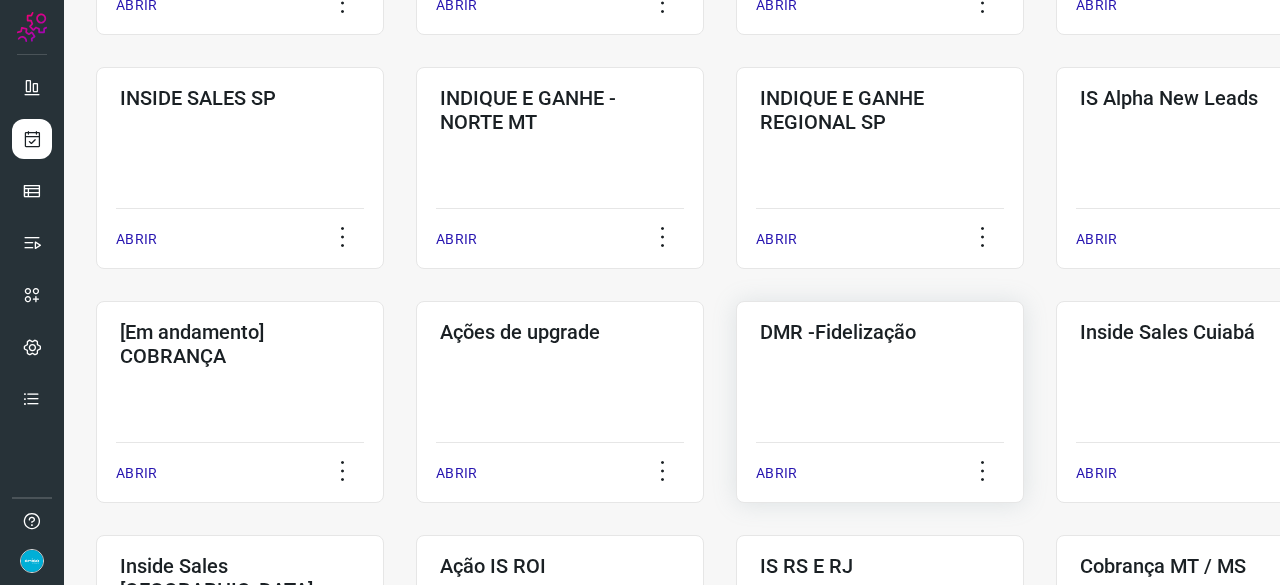 click on "ABRIR" at bounding box center (776, 473) 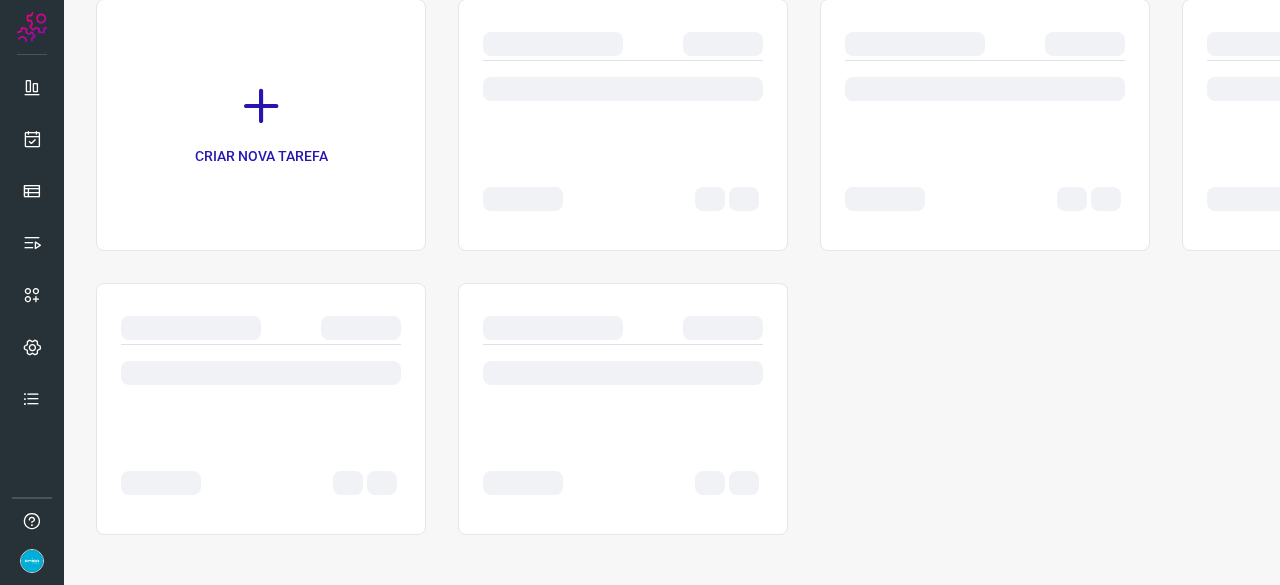scroll, scrollTop: 0, scrollLeft: 0, axis: both 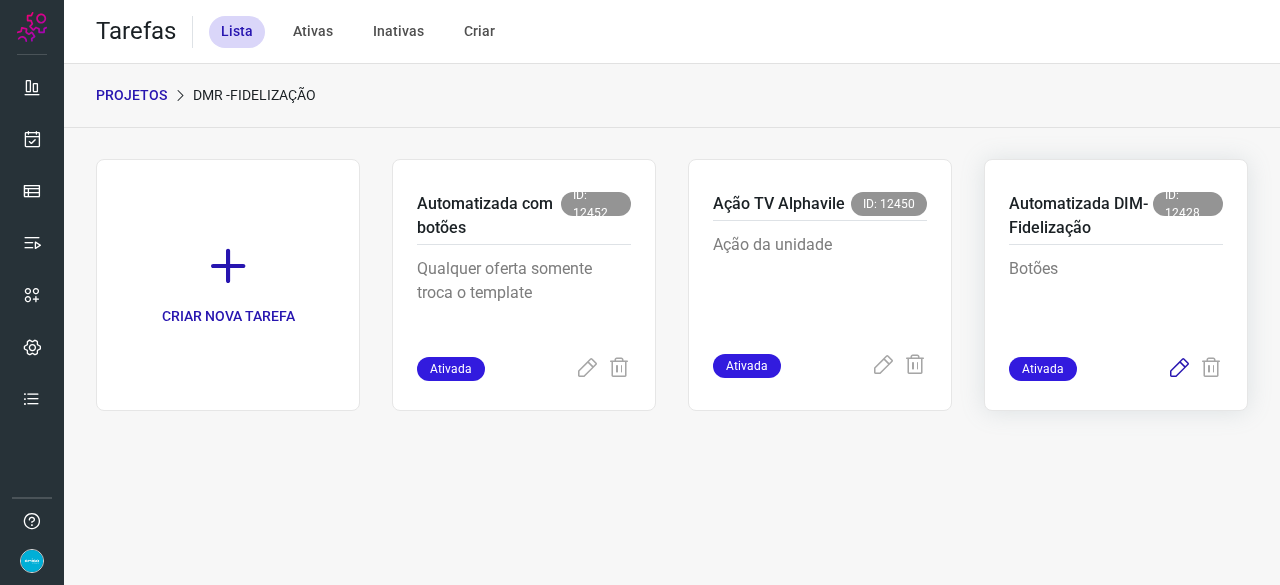 click at bounding box center [1179, 369] 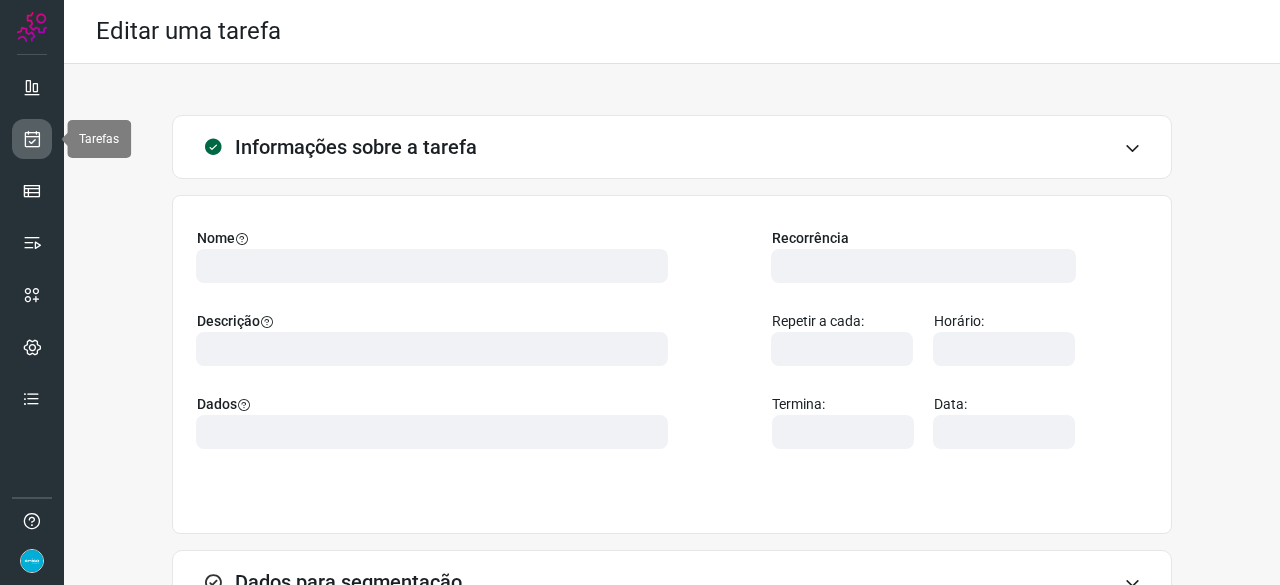 click at bounding box center [32, 139] 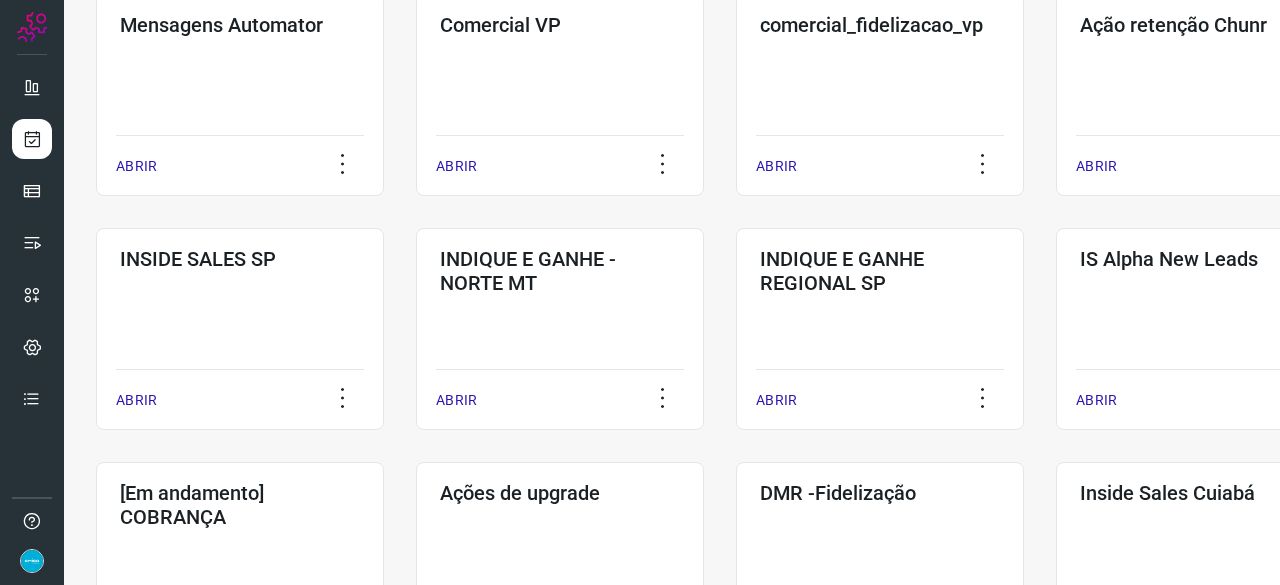 scroll, scrollTop: 400, scrollLeft: 0, axis: vertical 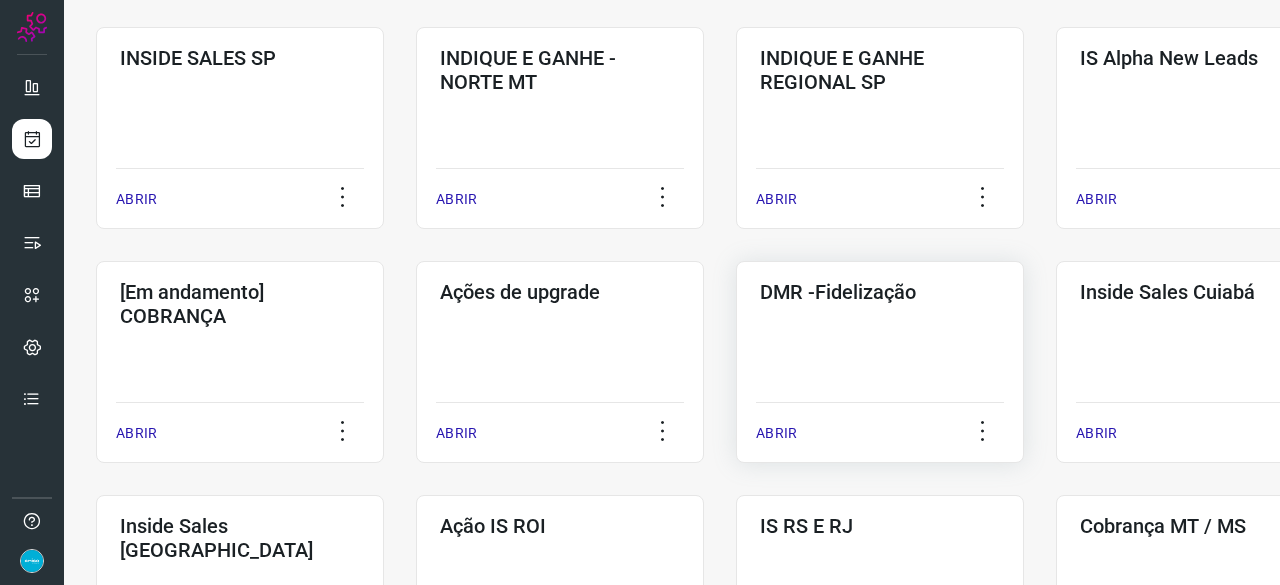 click on "ABRIR" at bounding box center (776, 433) 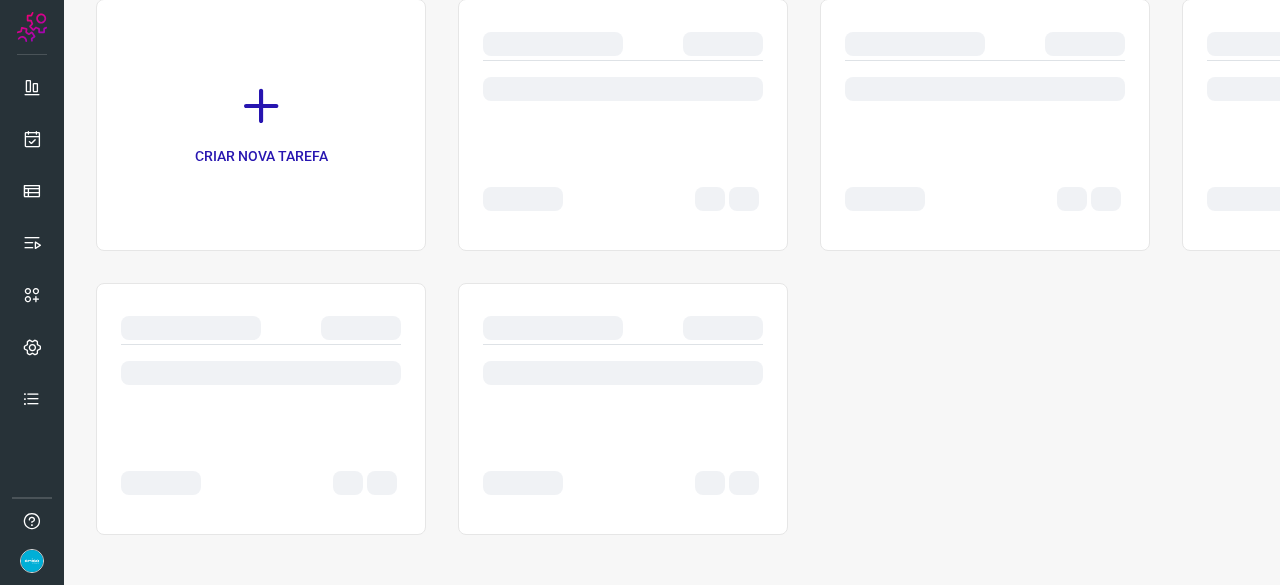 scroll, scrollTop: 0, scrollLeft: 0, axis: both 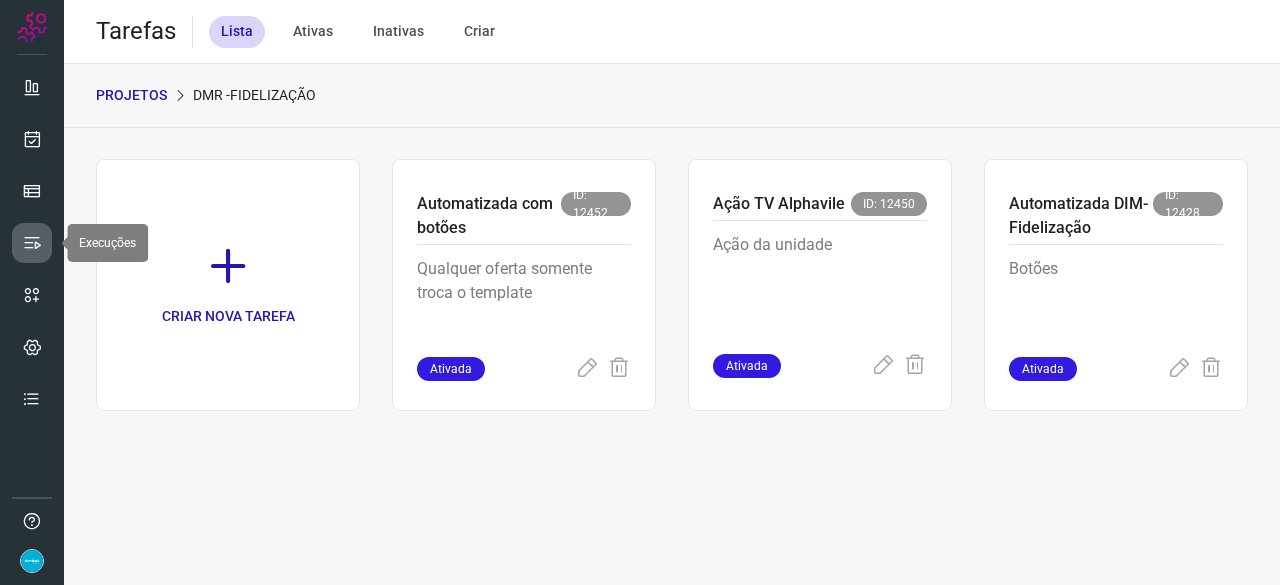 click at bounding box center (32, 243) 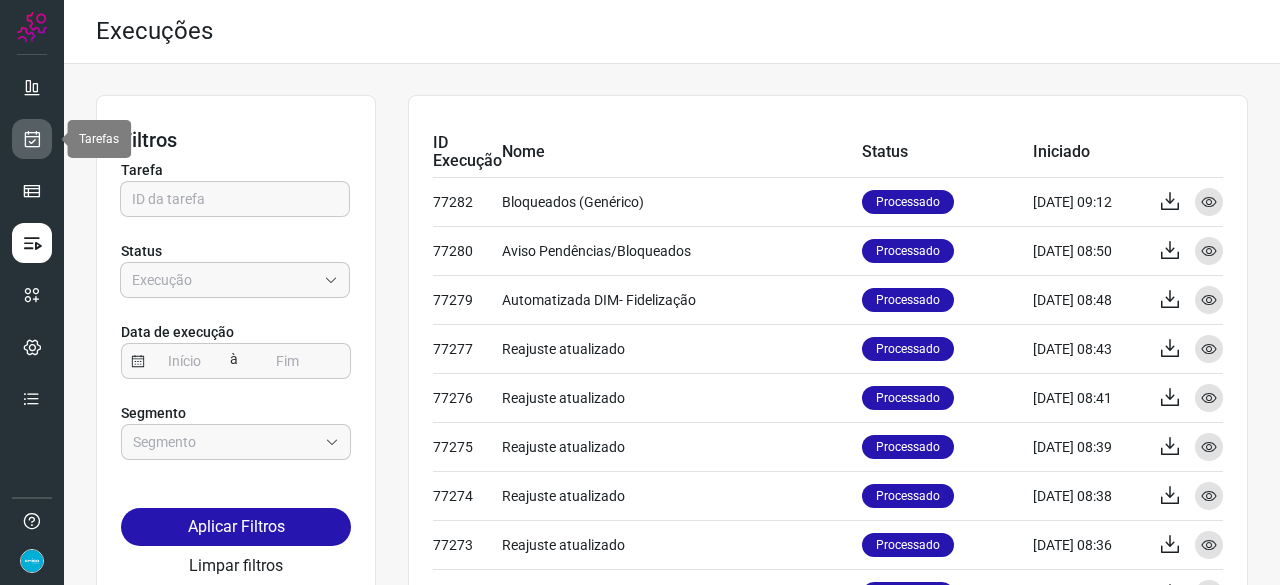 click at bounding box center [32, 139] 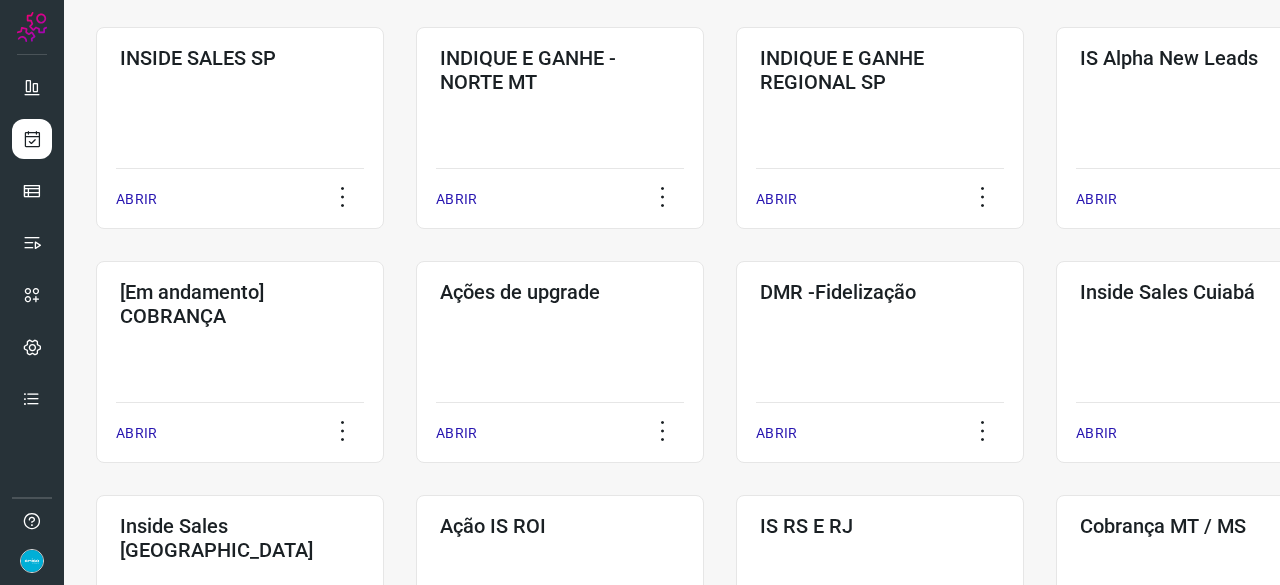 scroll, scrollTop: 700, scrollLeft: 0, axis: vertical 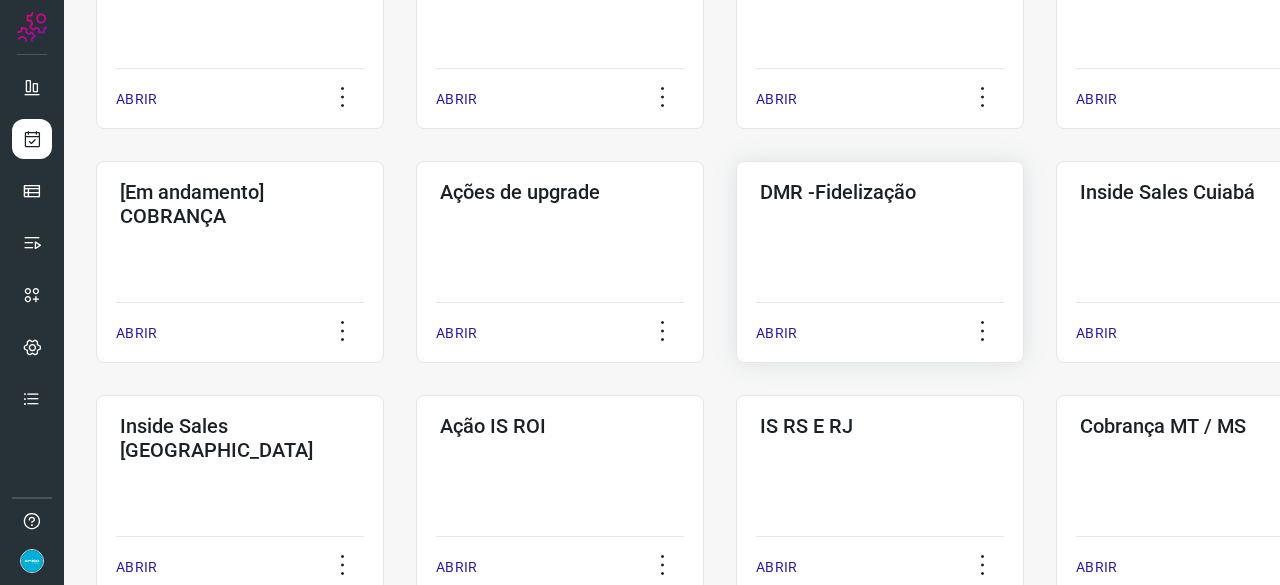 click on "ABRIR" at bounding box center (776, 333) 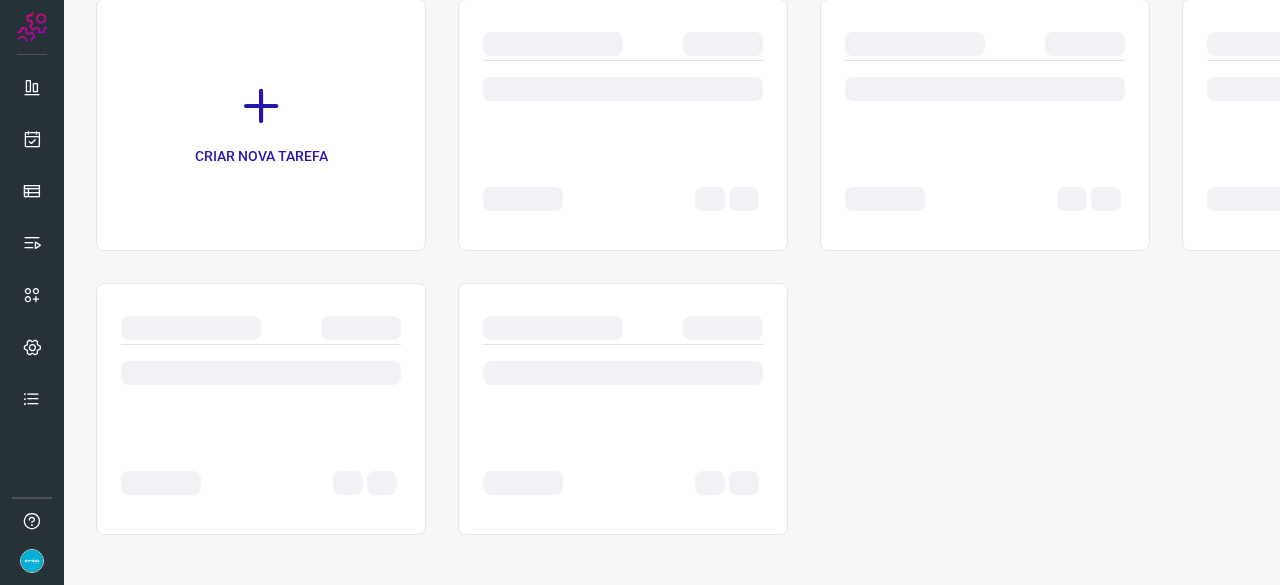 scroll, scrollTop: 0, scrollLeft: 0, axis: both 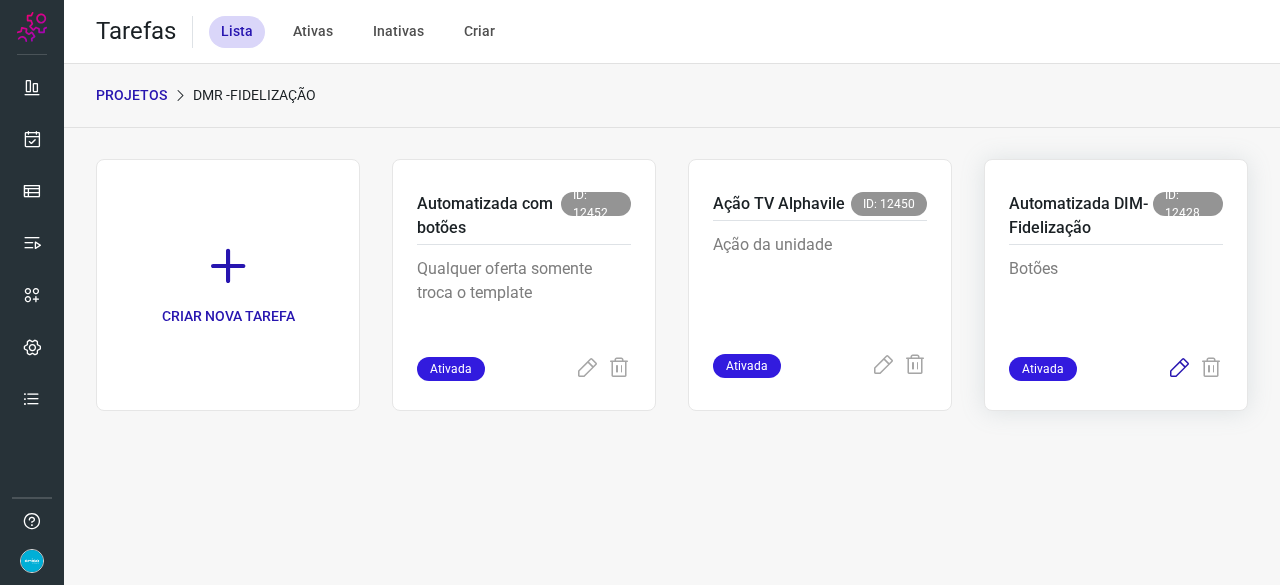 click at bounding box center (1179, 369) 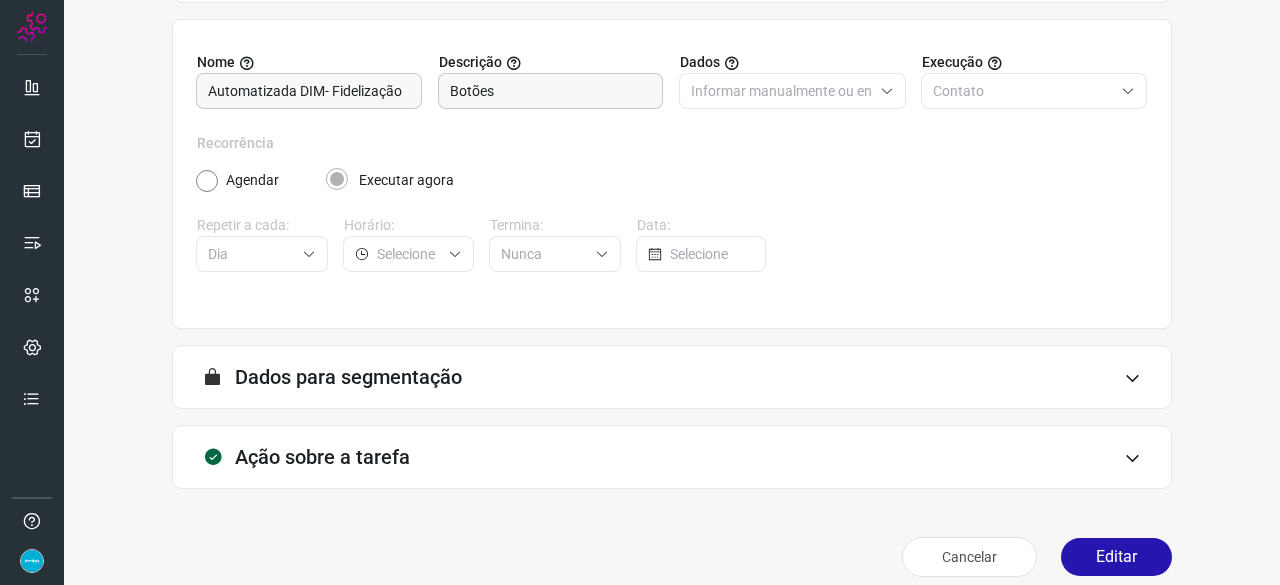 scroll, scrollTop: 195, scrollLeft: 0, axis: vertical 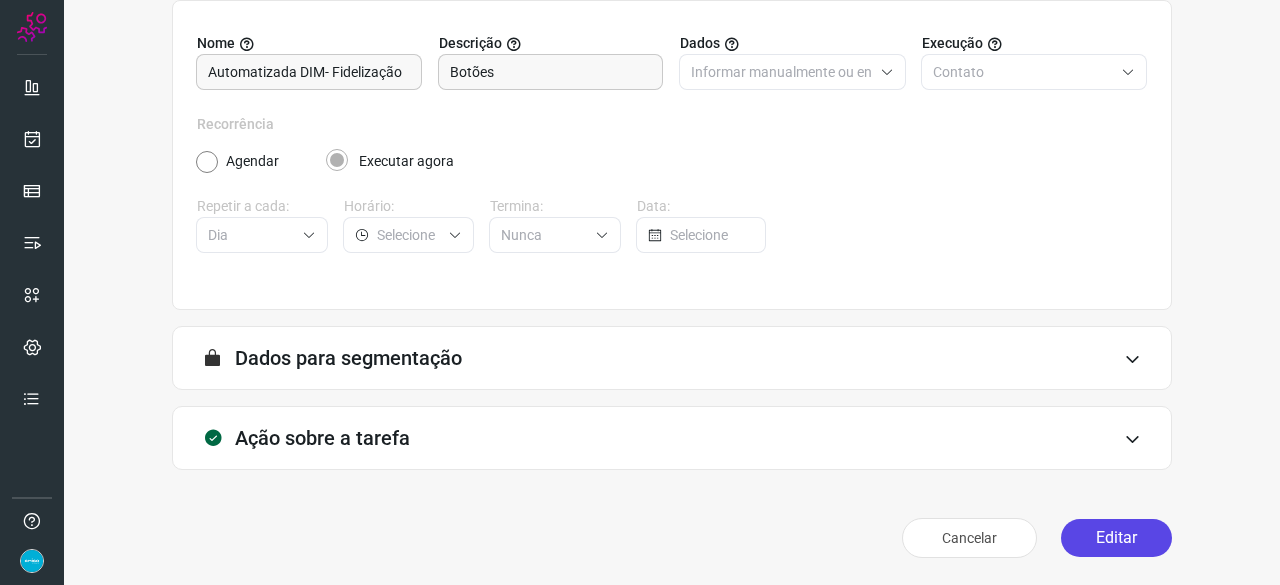 click on "Editar" at bounding box center [1116, 538] 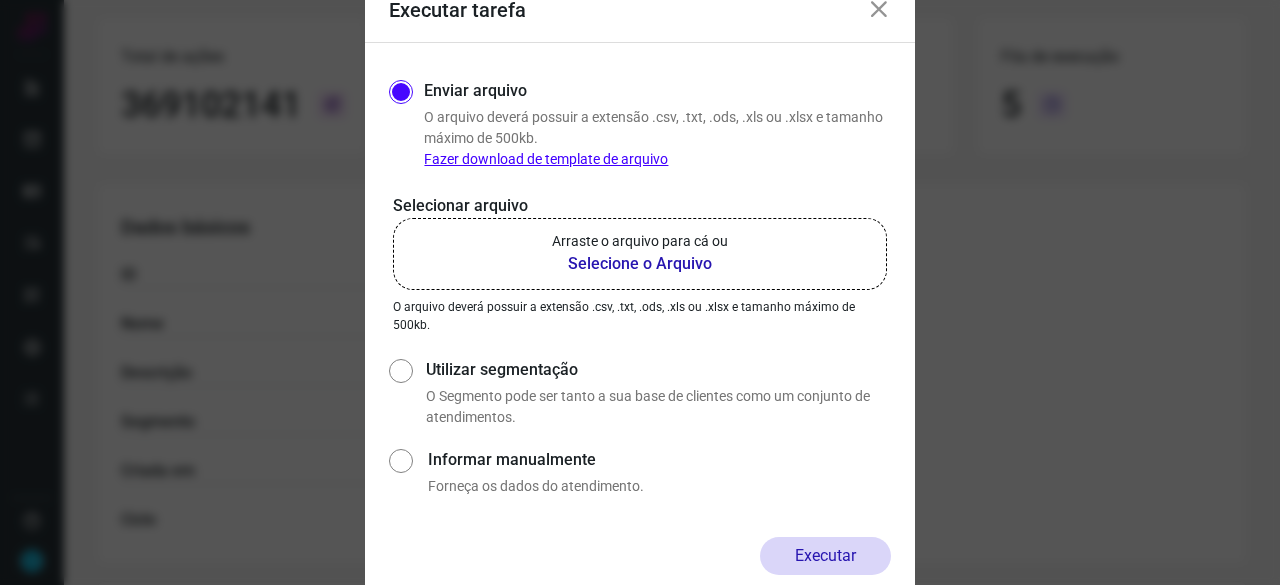 click on "Selecione o Arquivo" at bounding box center [640, 264] 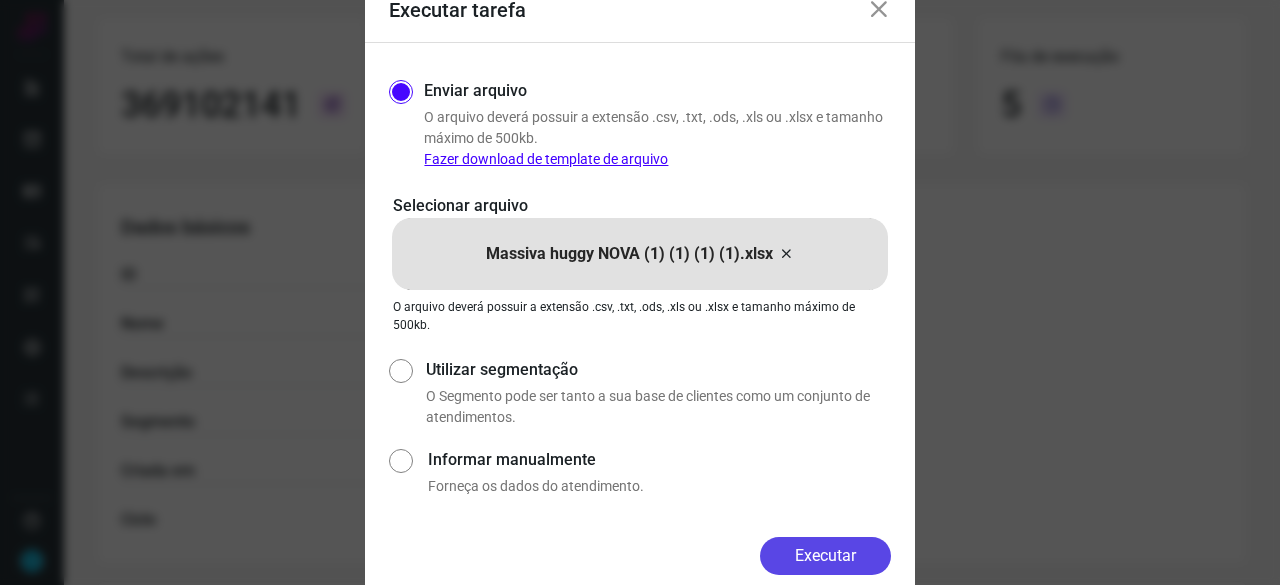 click on "Executar" at bounding box center [825, 556] 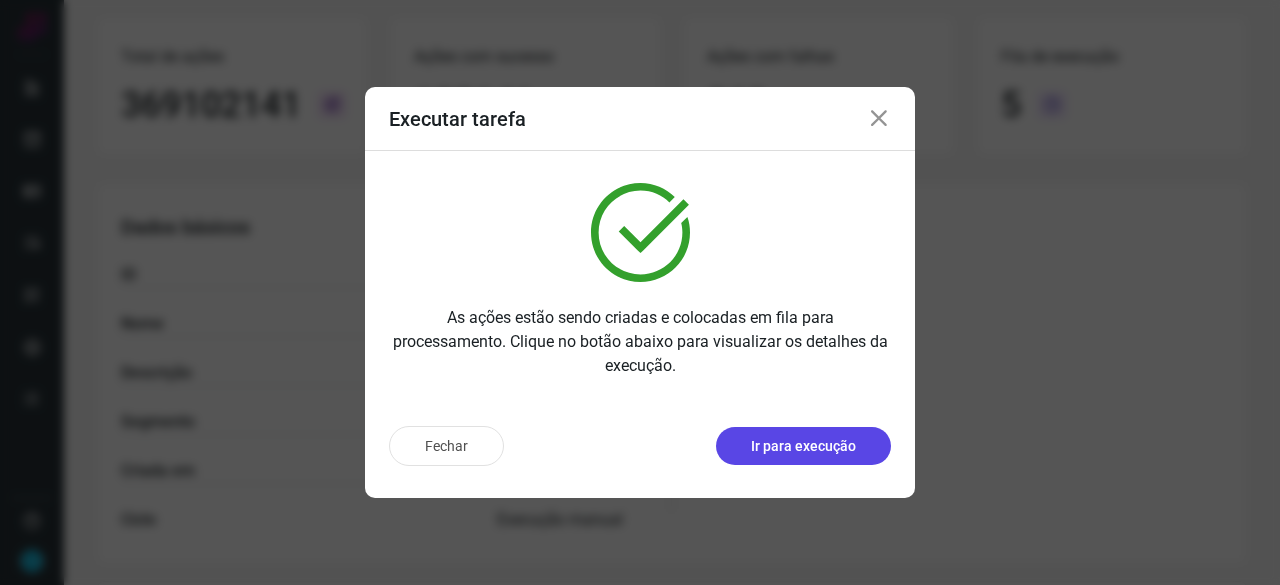 click on "Ir para execução" at bounding box center (803, 446) 